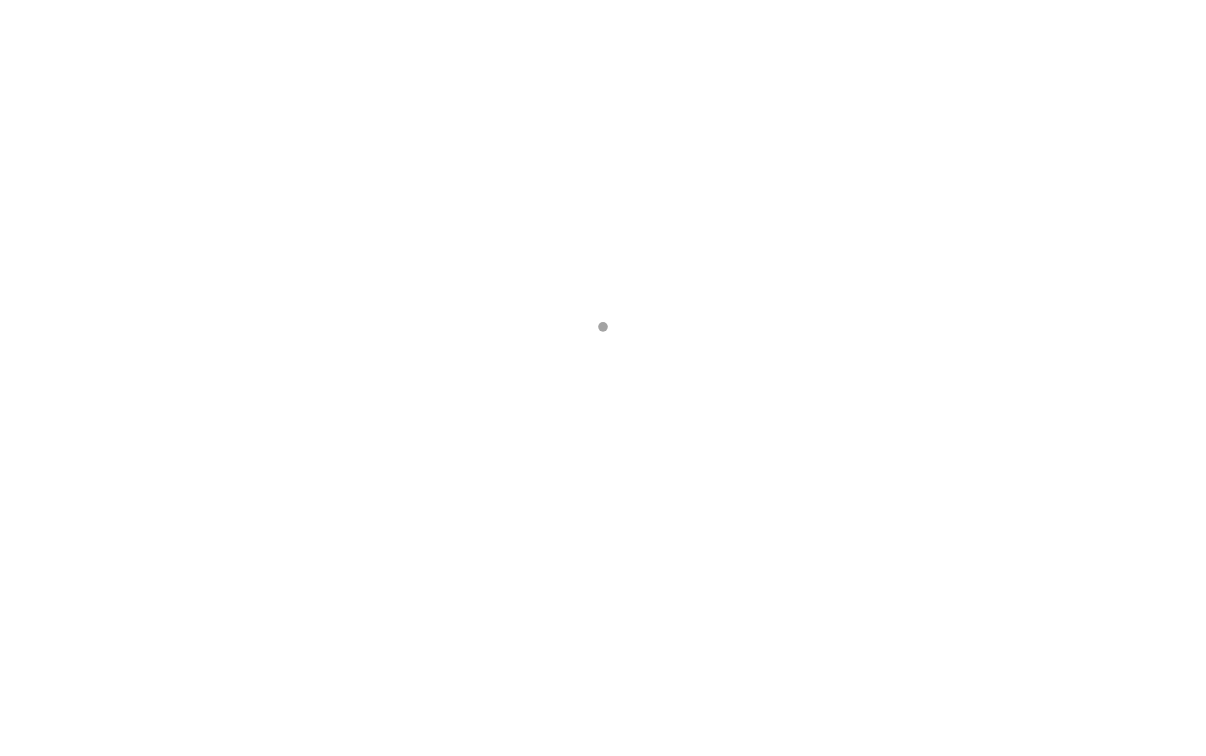 scroll, scrollTop: 0, scrollLeft: 0, axis: both 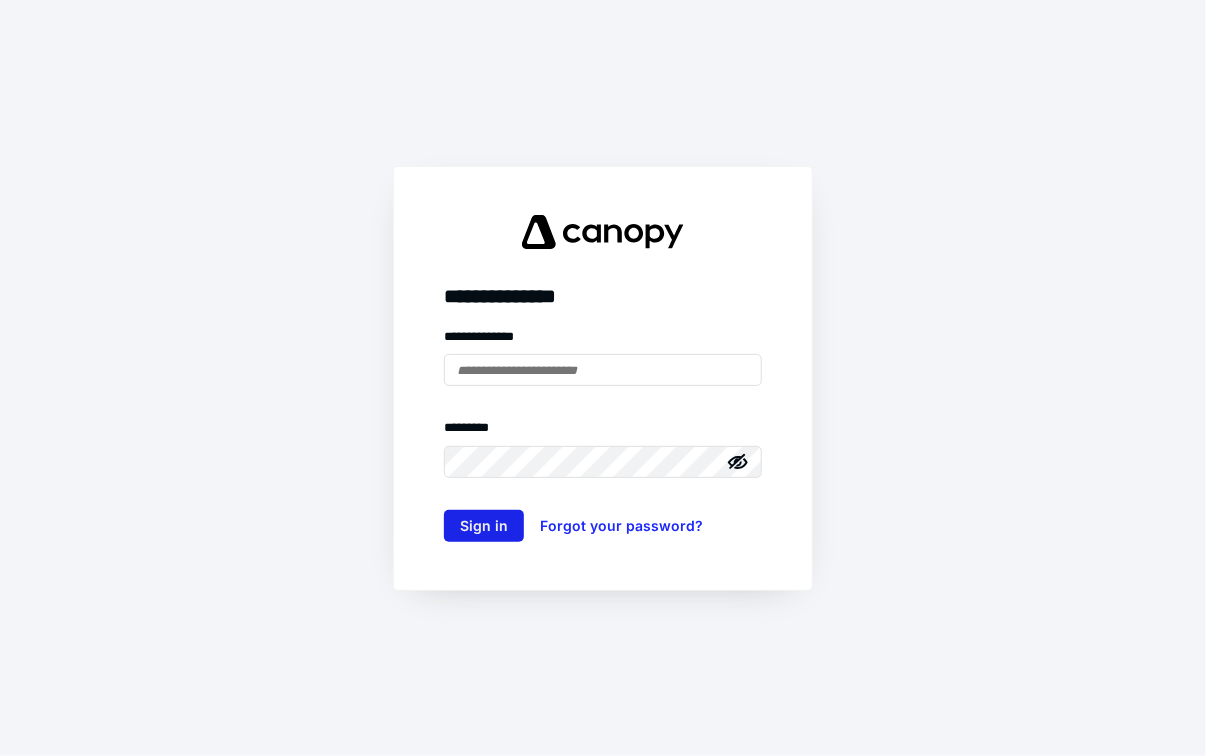 type on "**********" 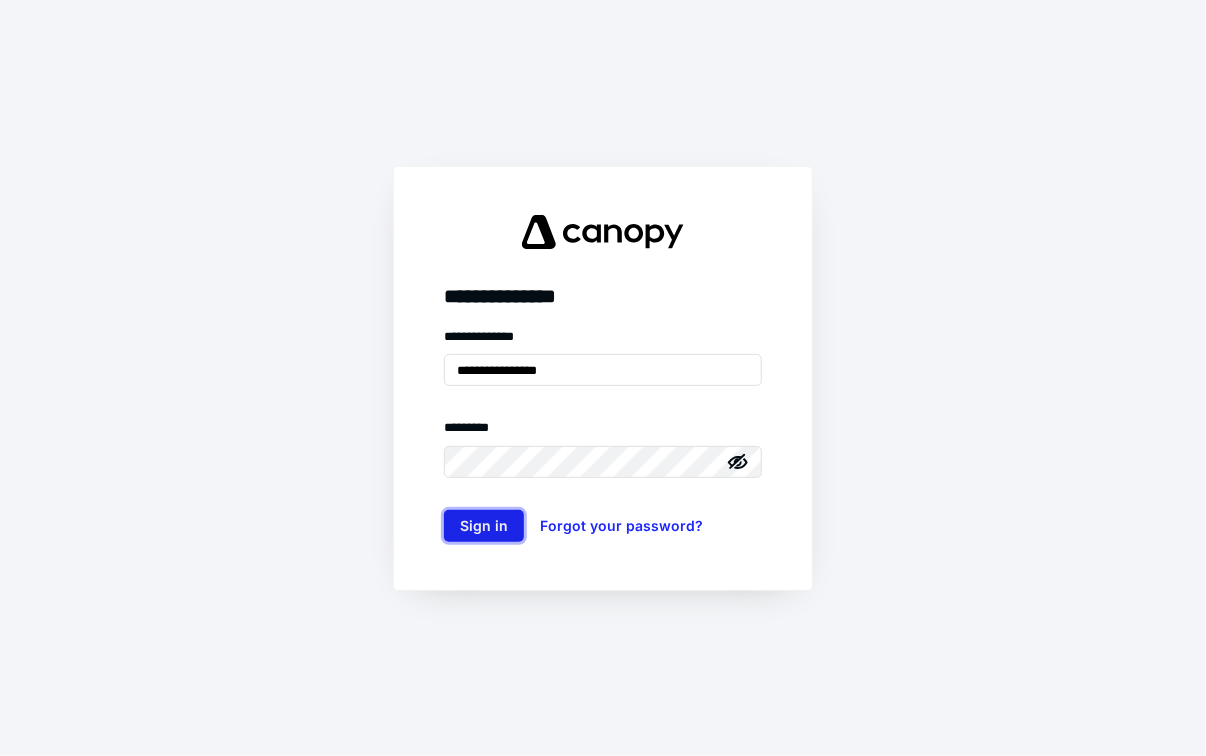 click on "Sign in" at bounding box center (484, 526) 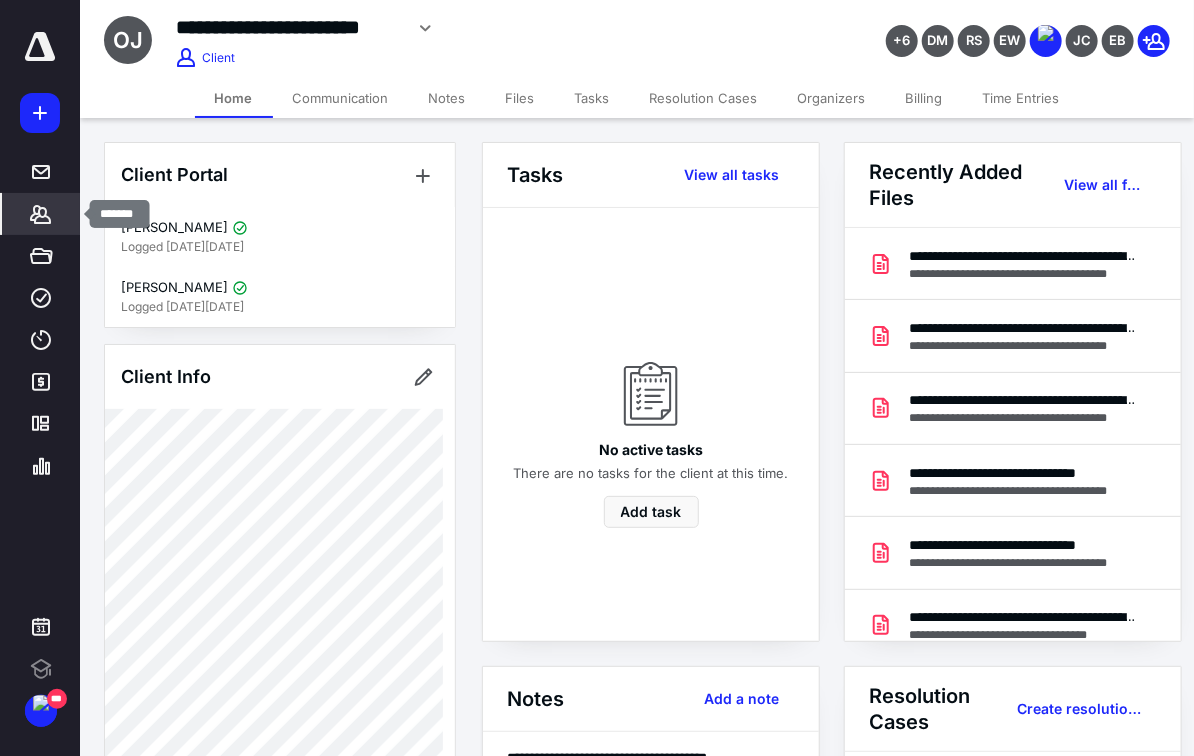 scroll, scrollTop: 0, scrollLeft: 0, axis: both 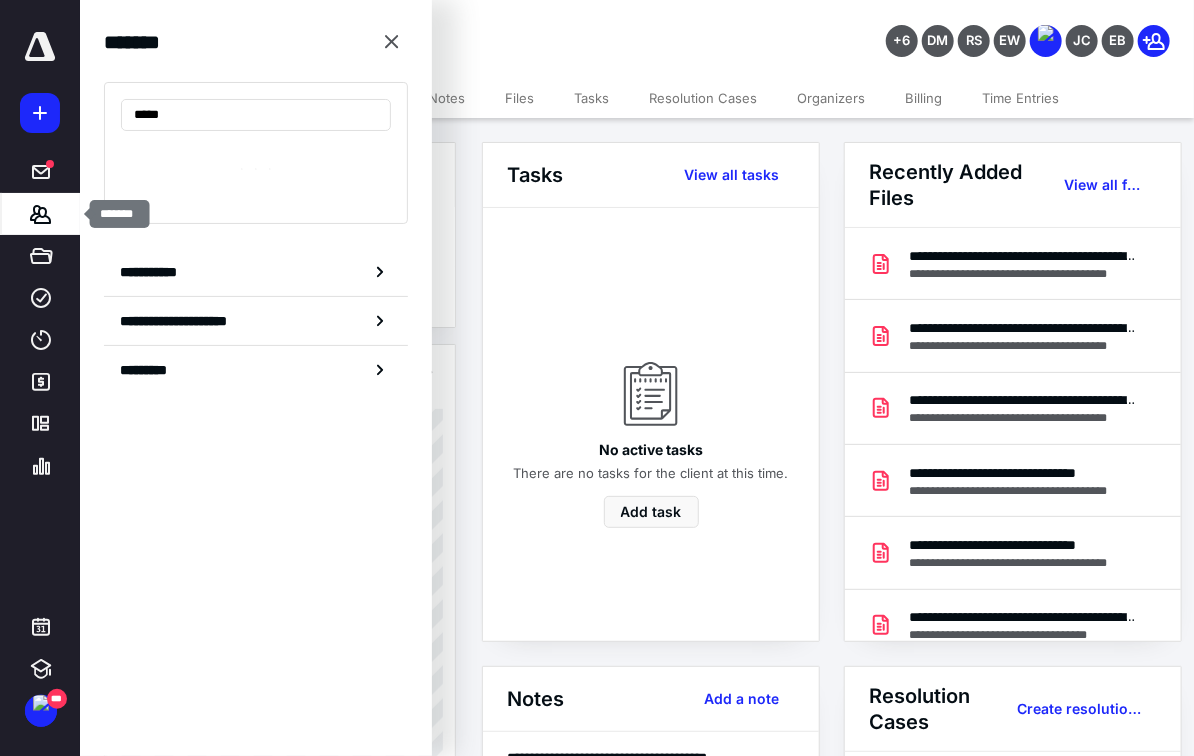 type on "******" 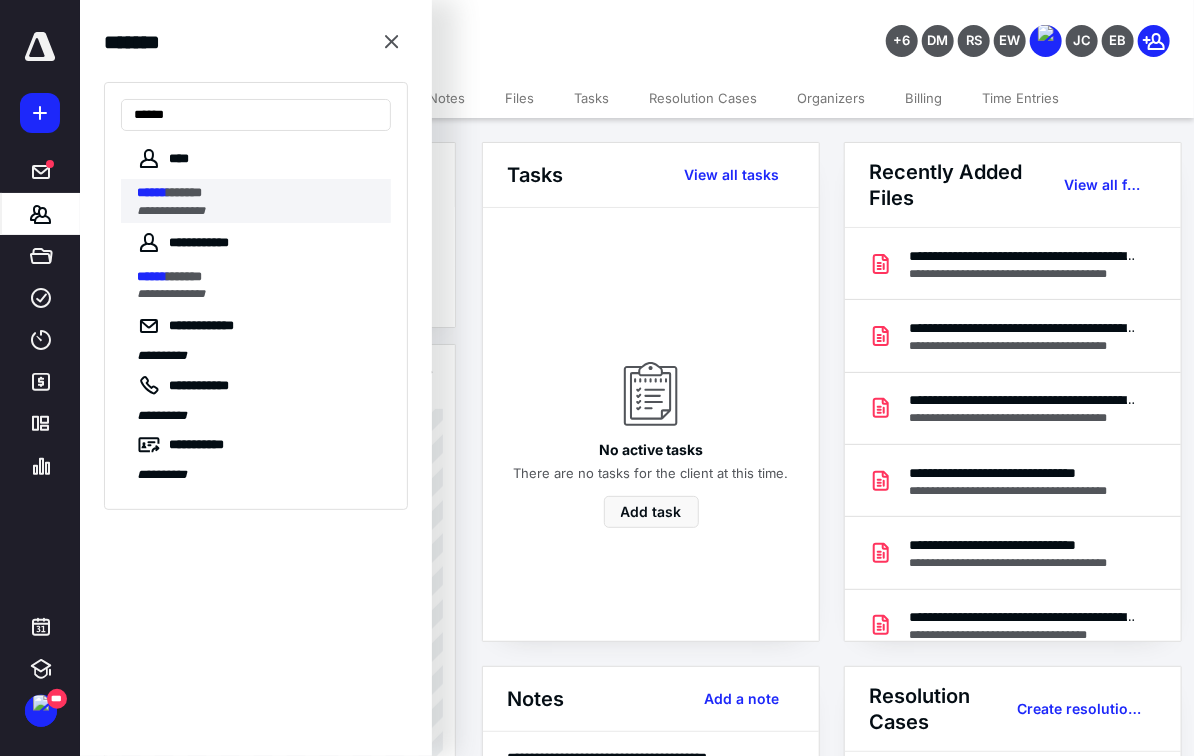 click on "**********" at bounding box center (258, 211) 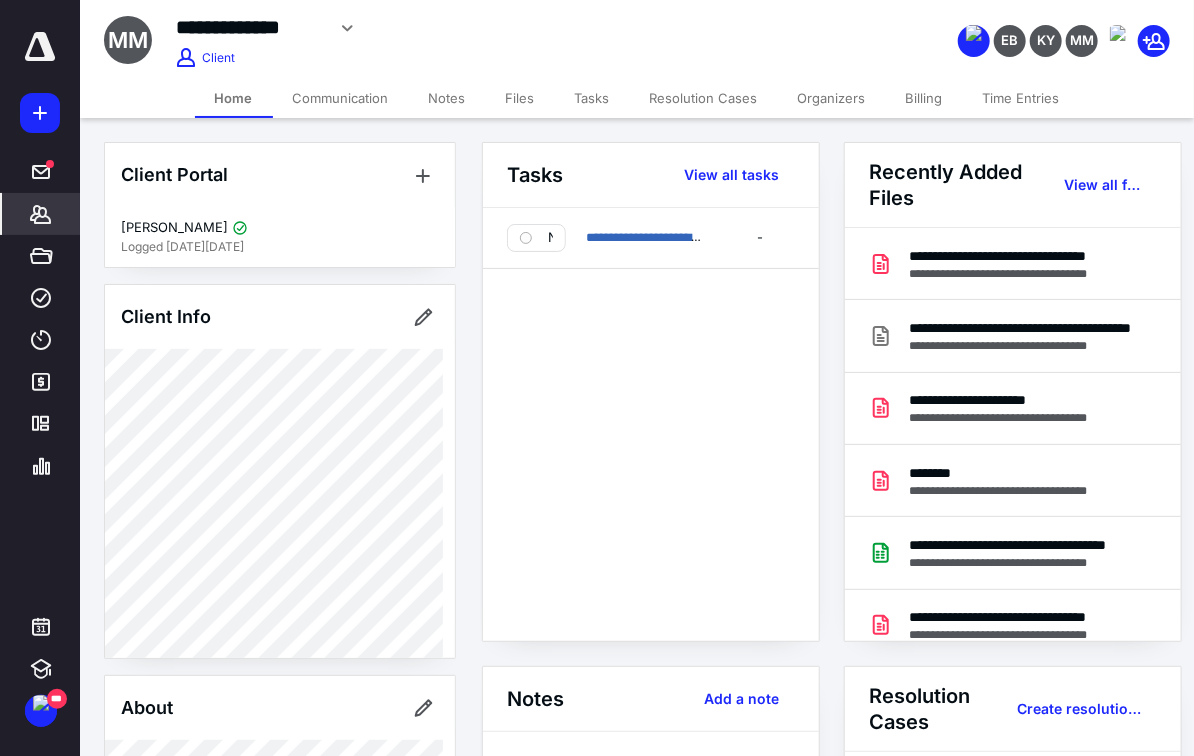 click on "Files" at bounding box center (520, 98) 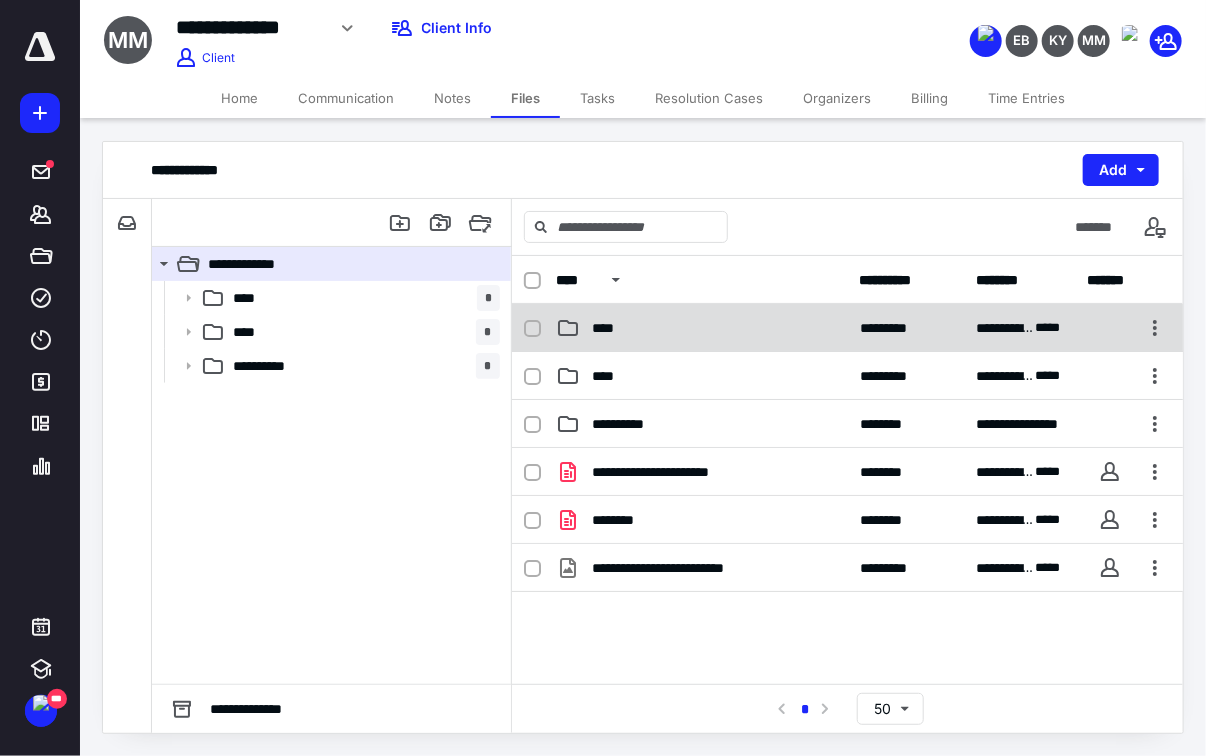 click on "**********" at bounding box center (847, 328) 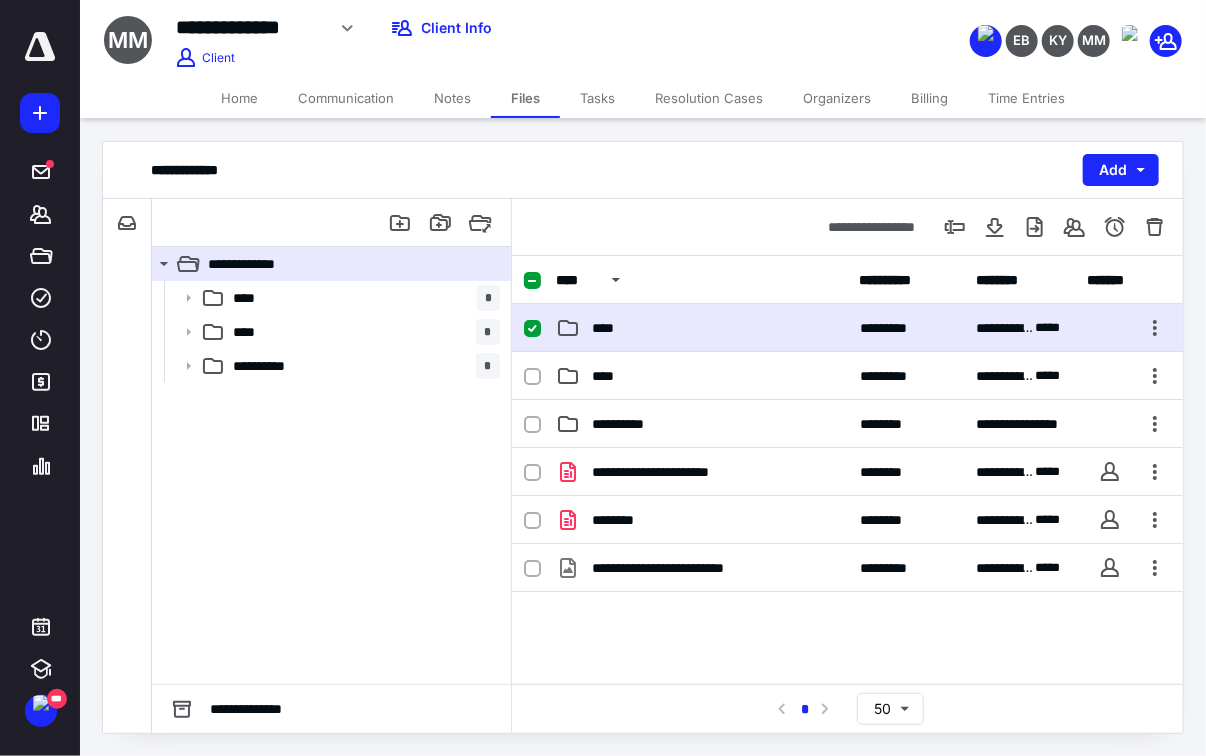 click on "**********" at bounding box center [847, 328] 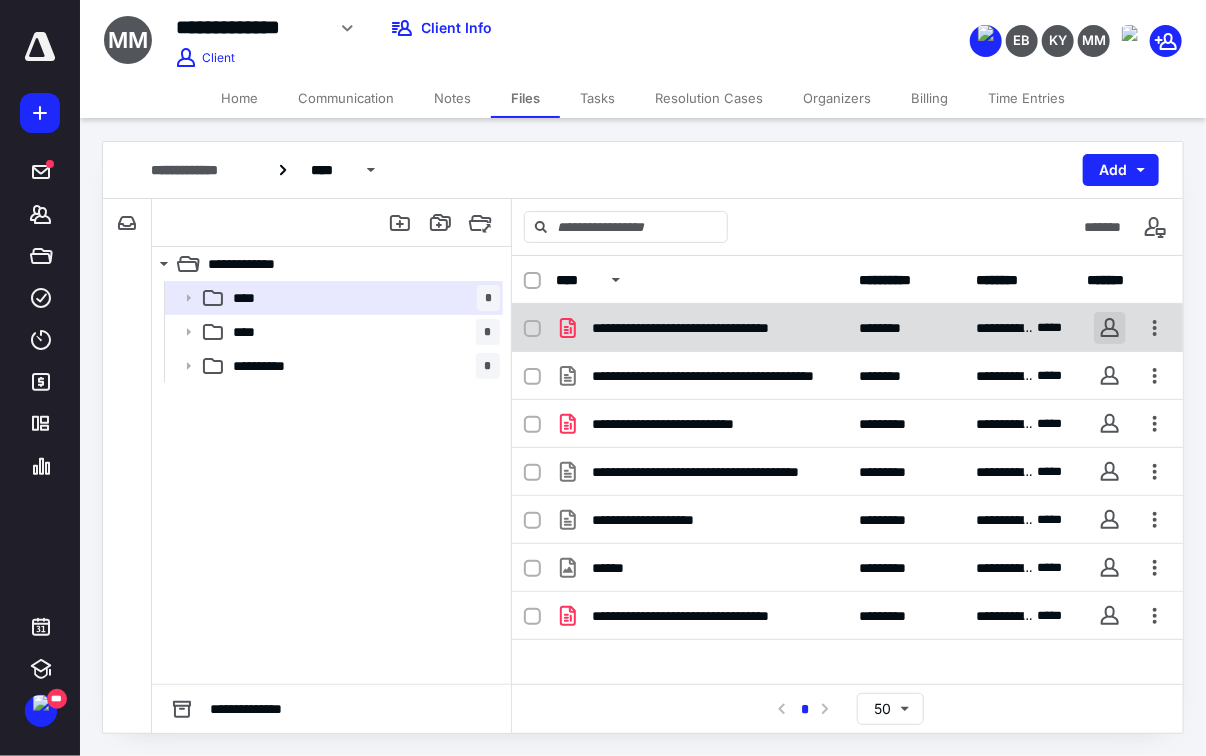 click at bounding box center [1110, 328] 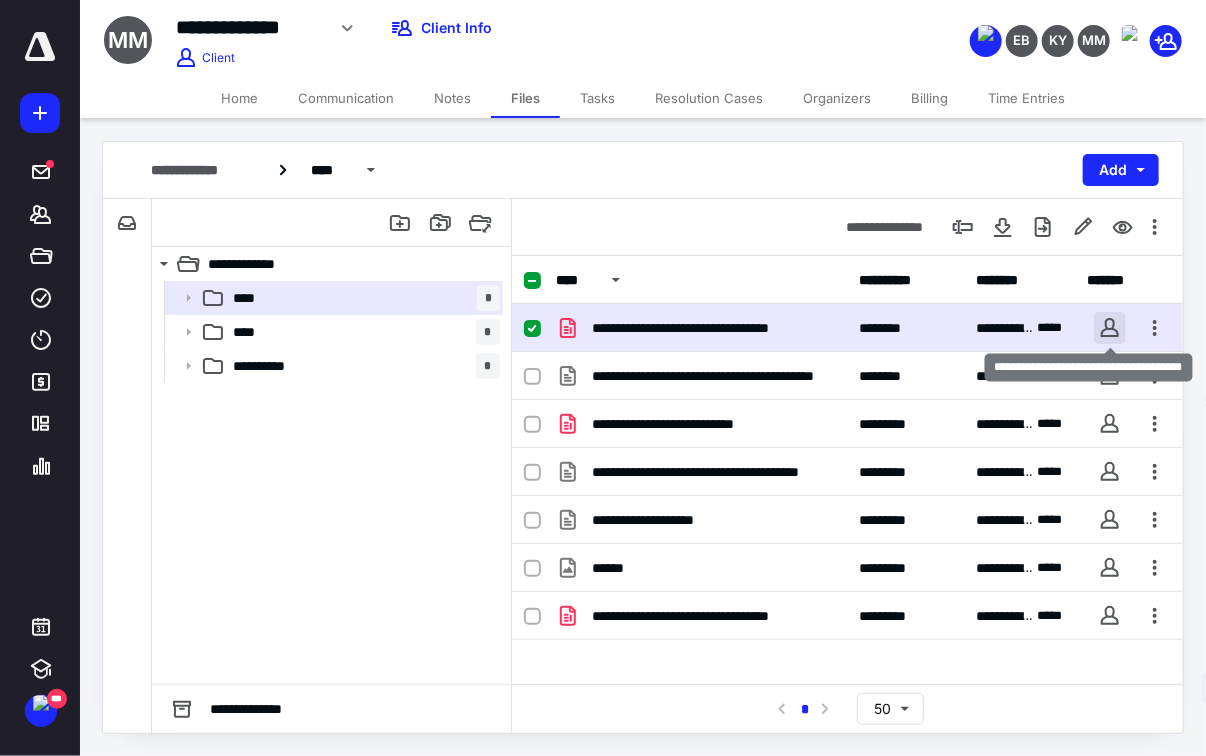 checkbox on "true" 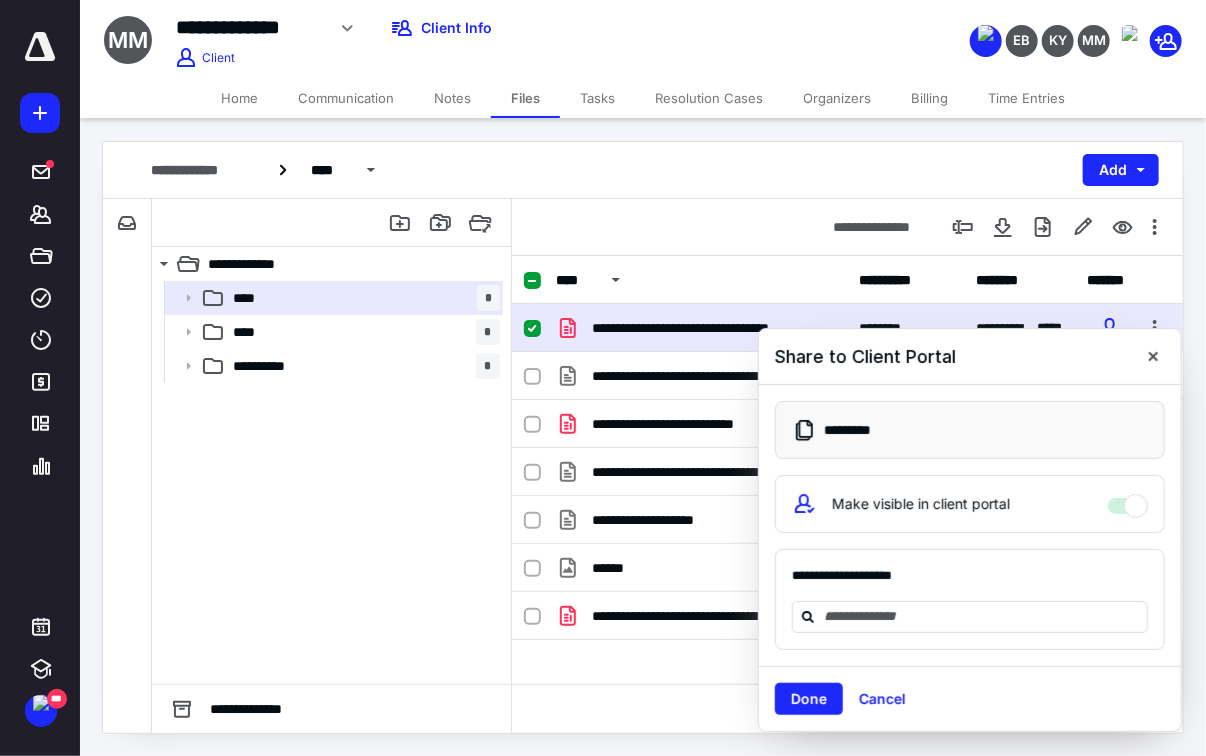 click on "**********" at bounding box center [970, 600] 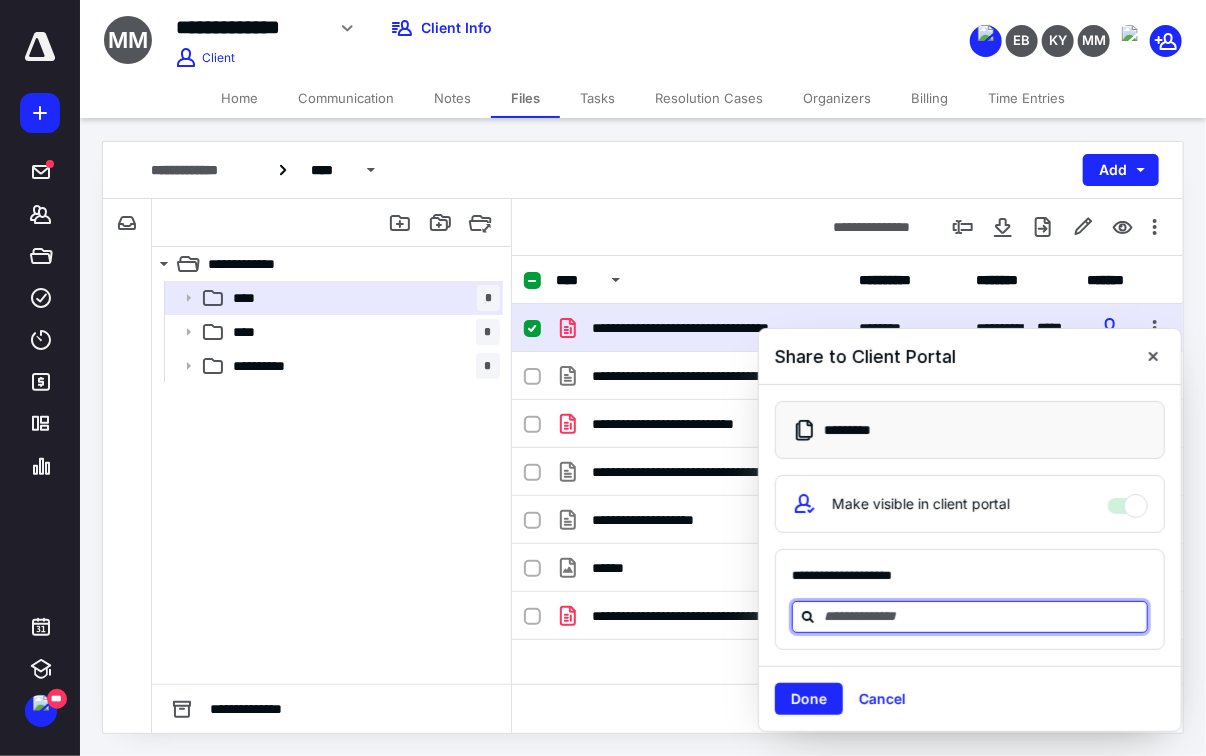 click at bounding box center (982, 616) 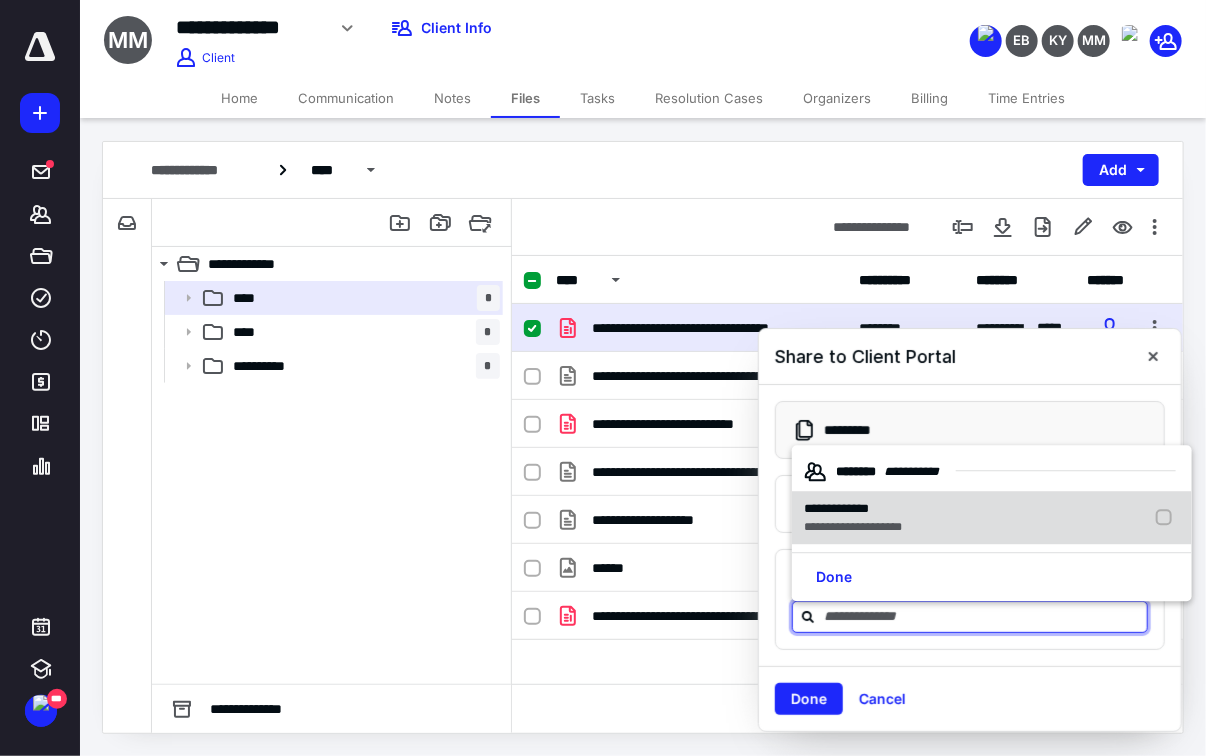 click on "**********" at bounding box center (857, 518) 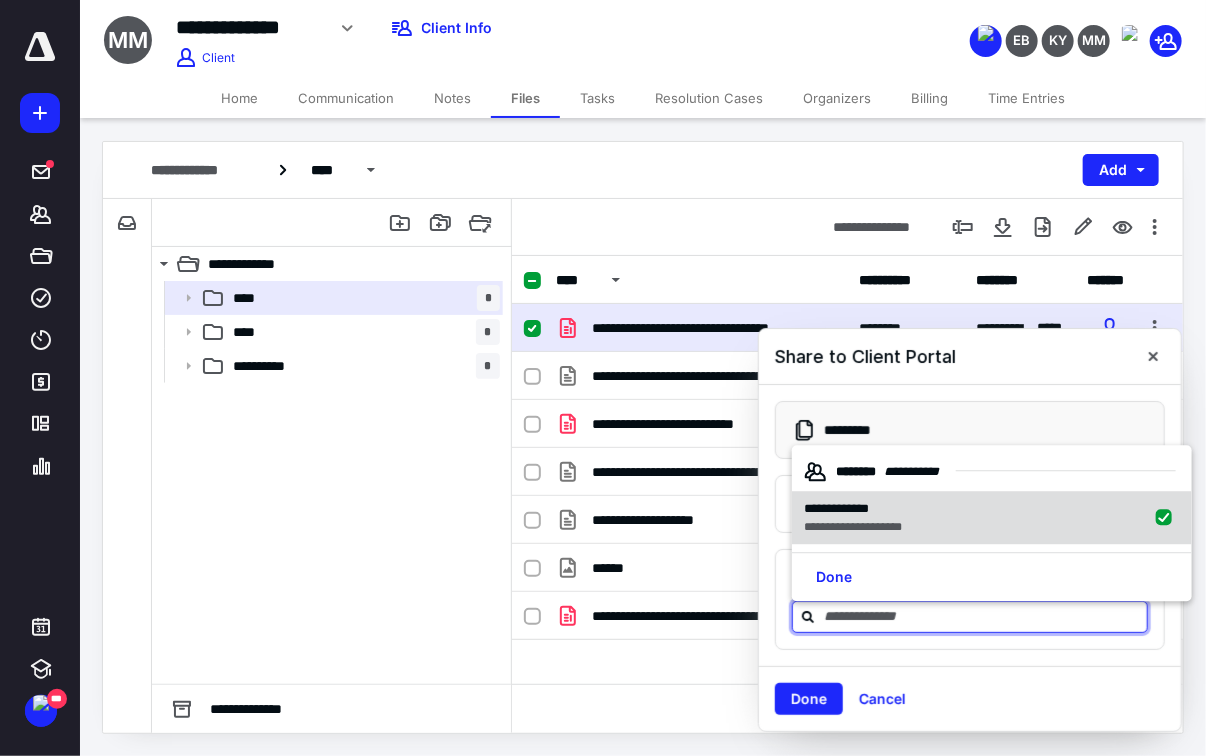 checkbox on "true" 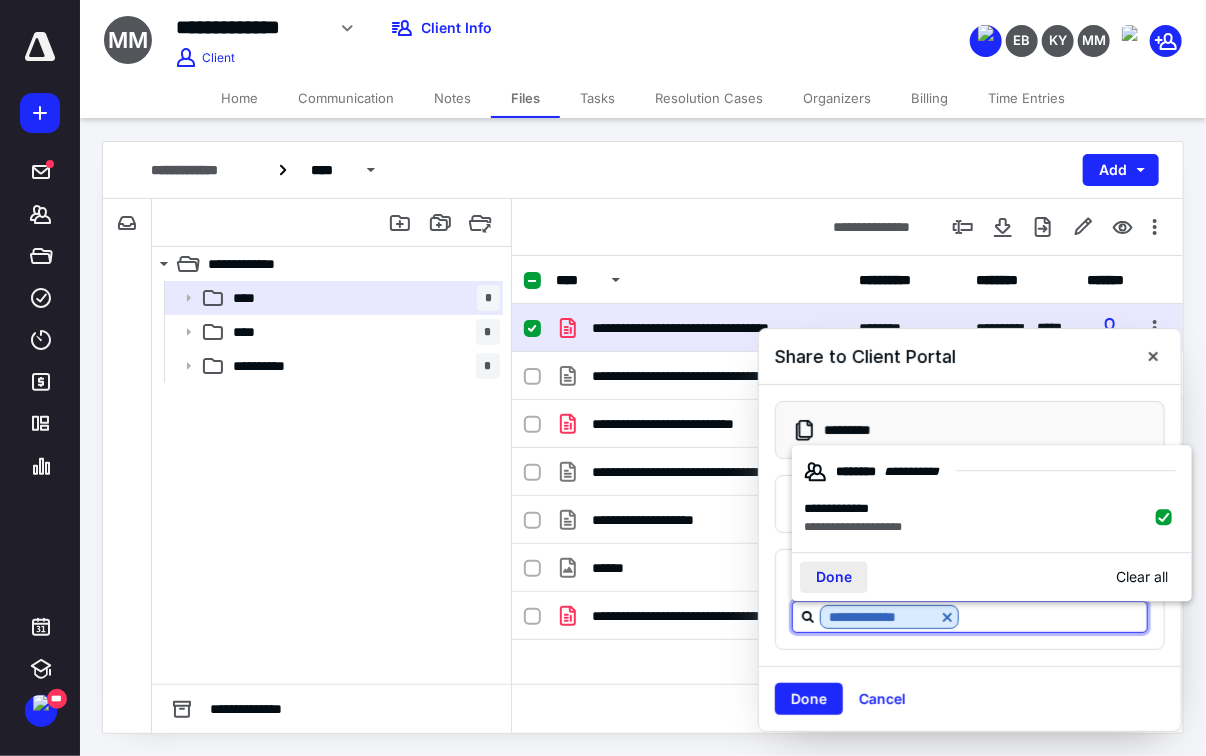 click on "Done" at bounding box center (834, 577) 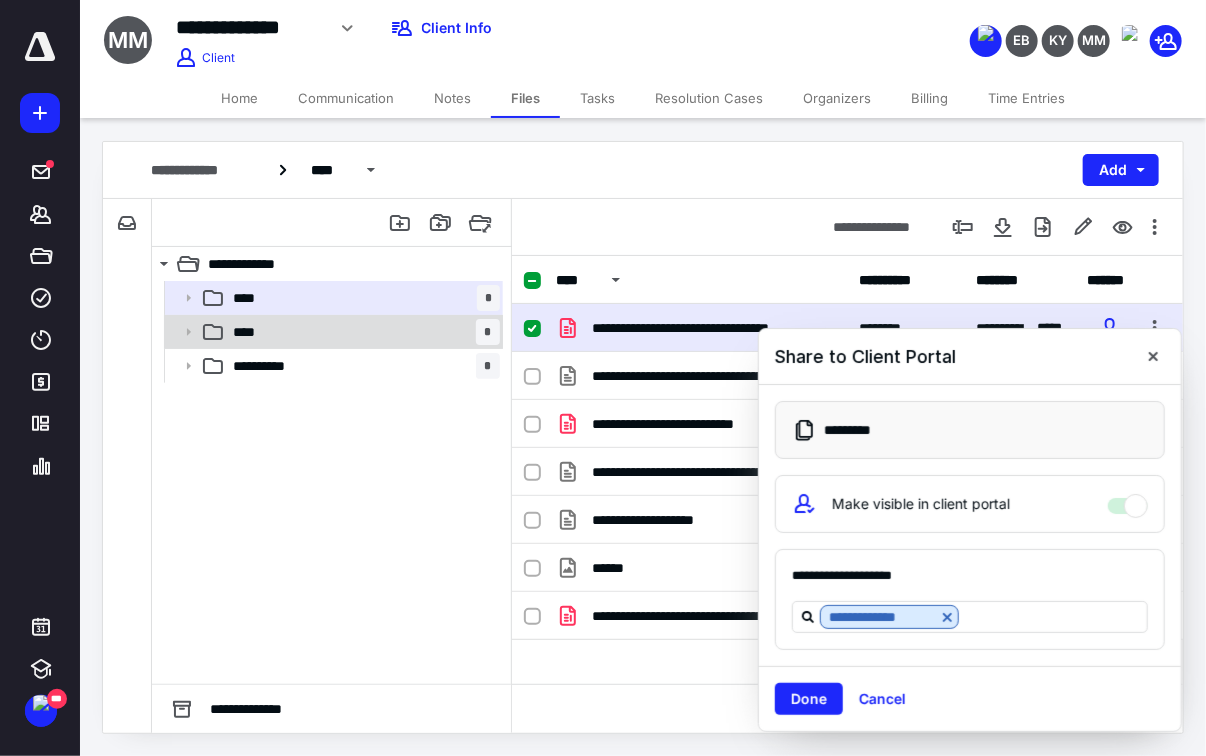 click on "**** *" at bounding box center [362, 332] 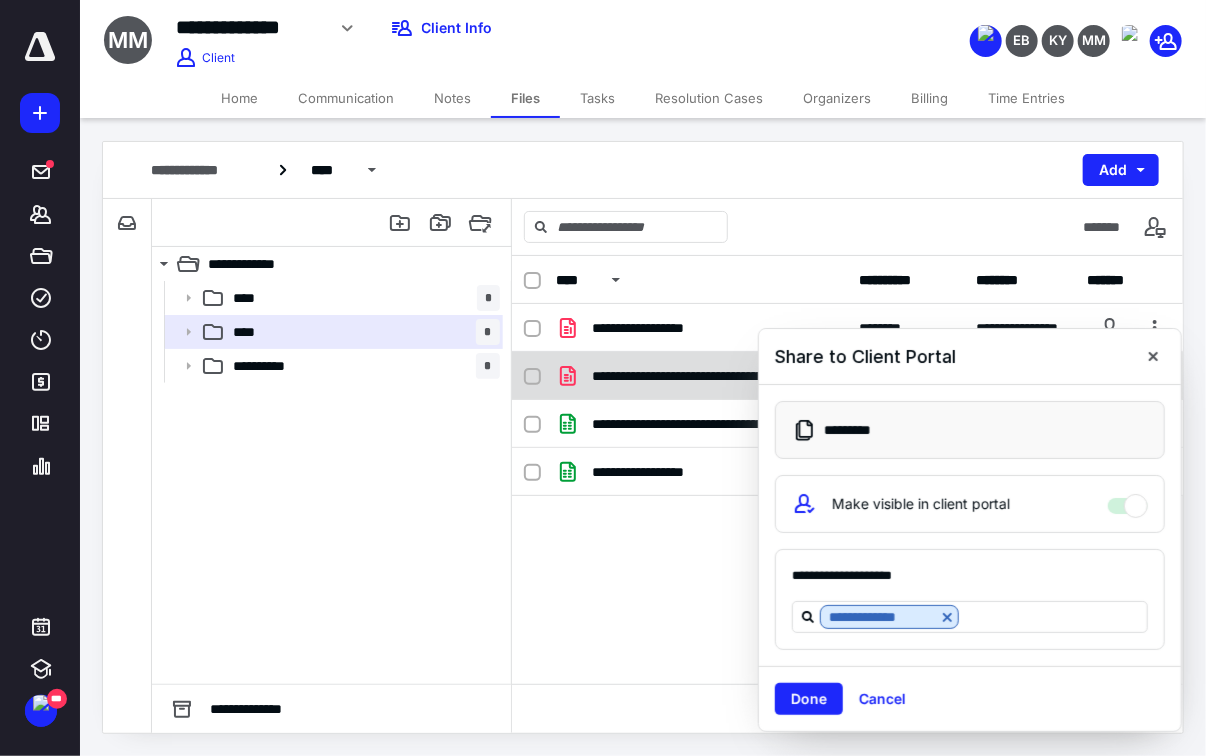 click at bounding box center [532, 377] 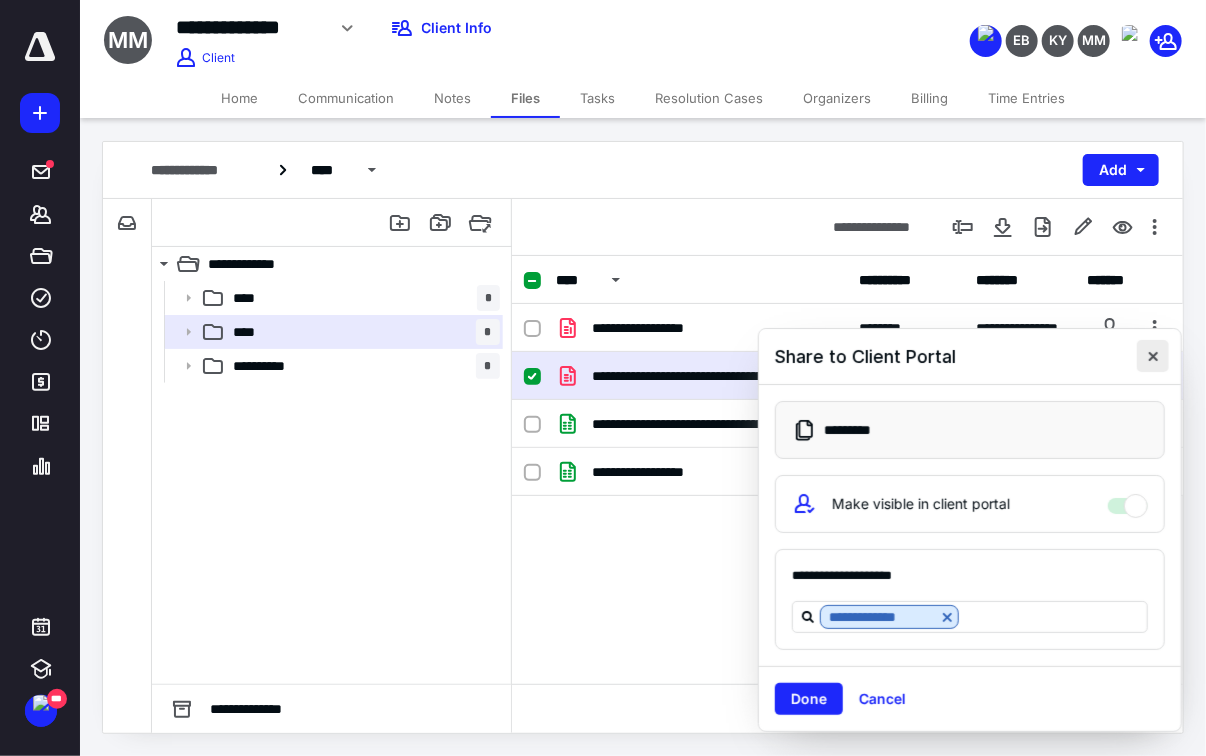 click at bounding box center (1153, 356) 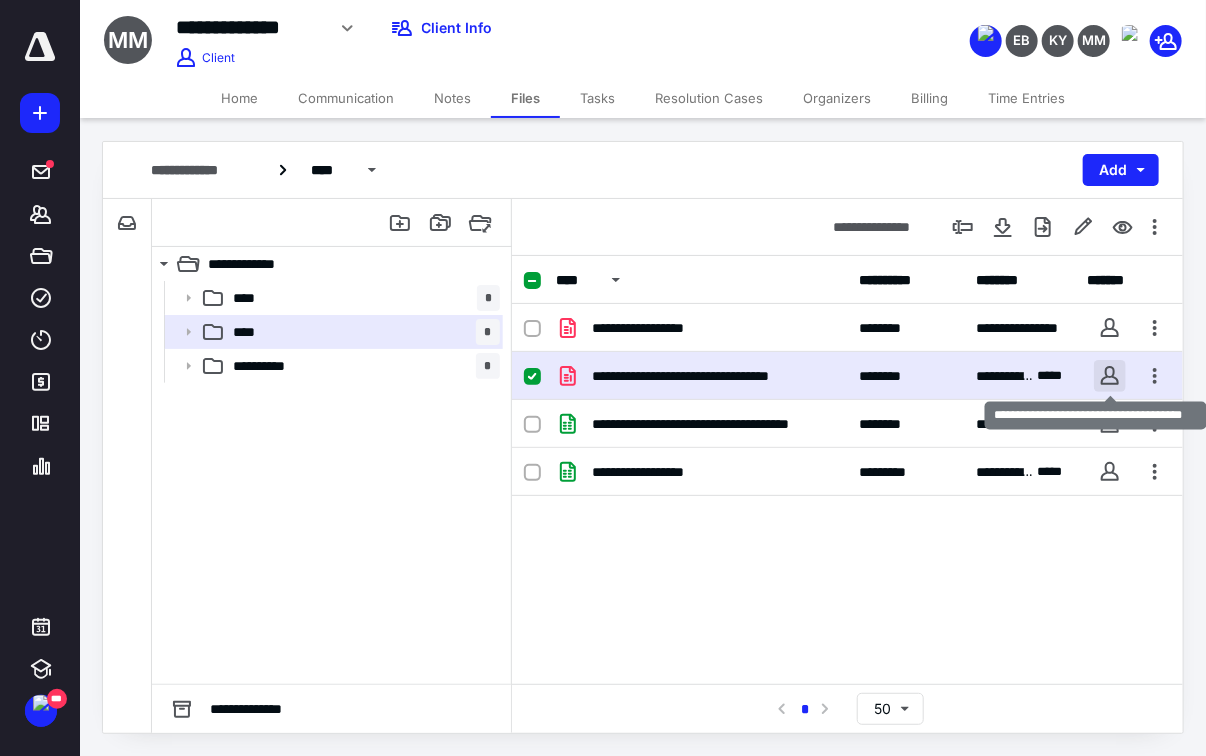 click at bounding box center (1110, 376) 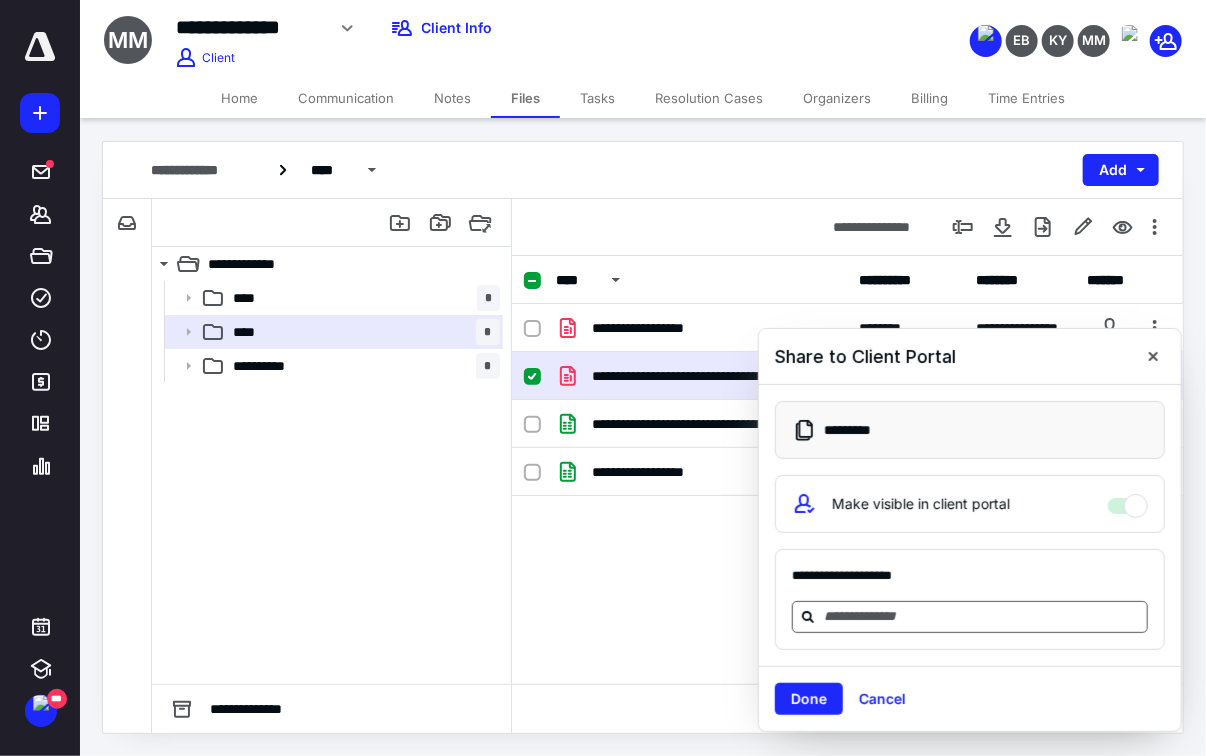 click at bounding box center [982, 616] 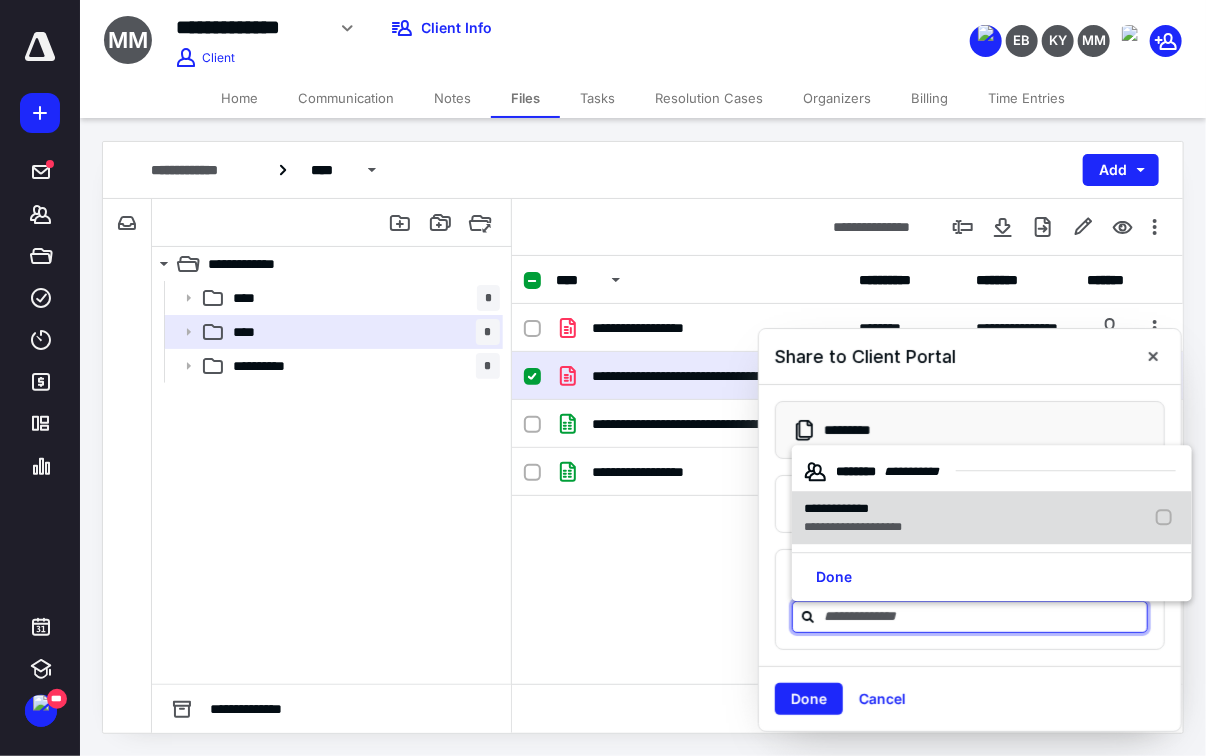 click on "**********" at bounding box center (992, 518) 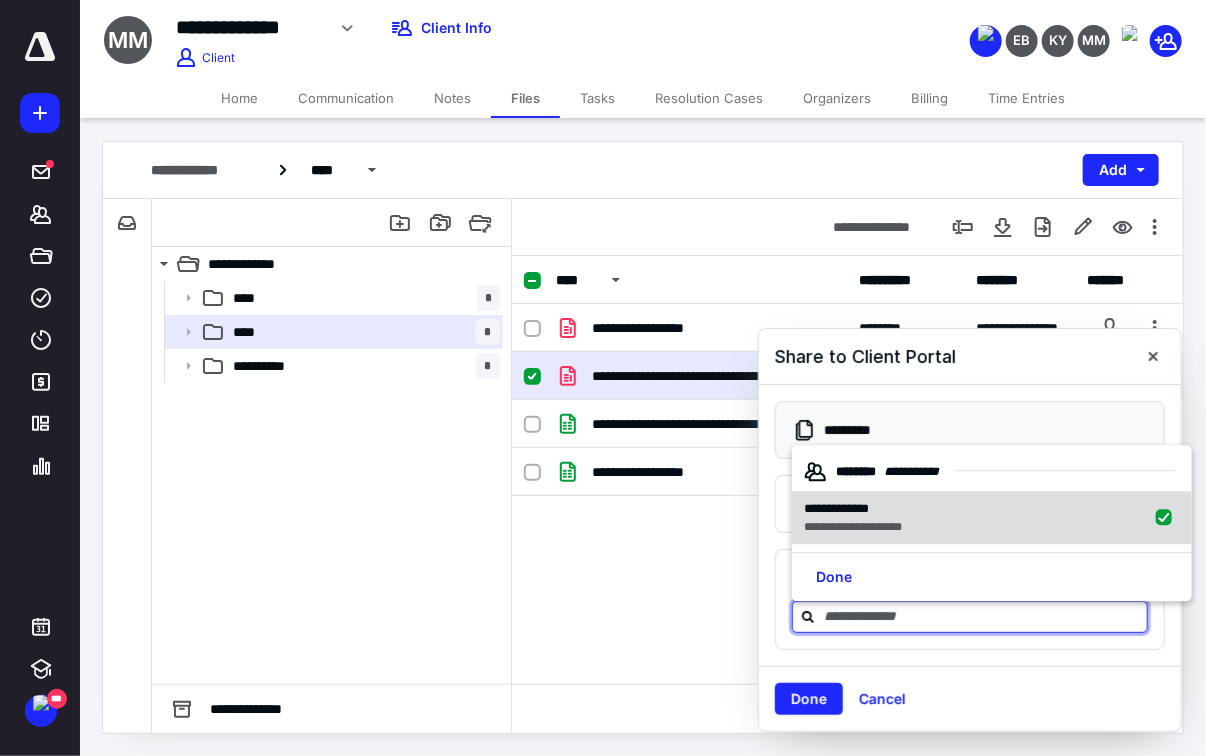 checkbox on "true" 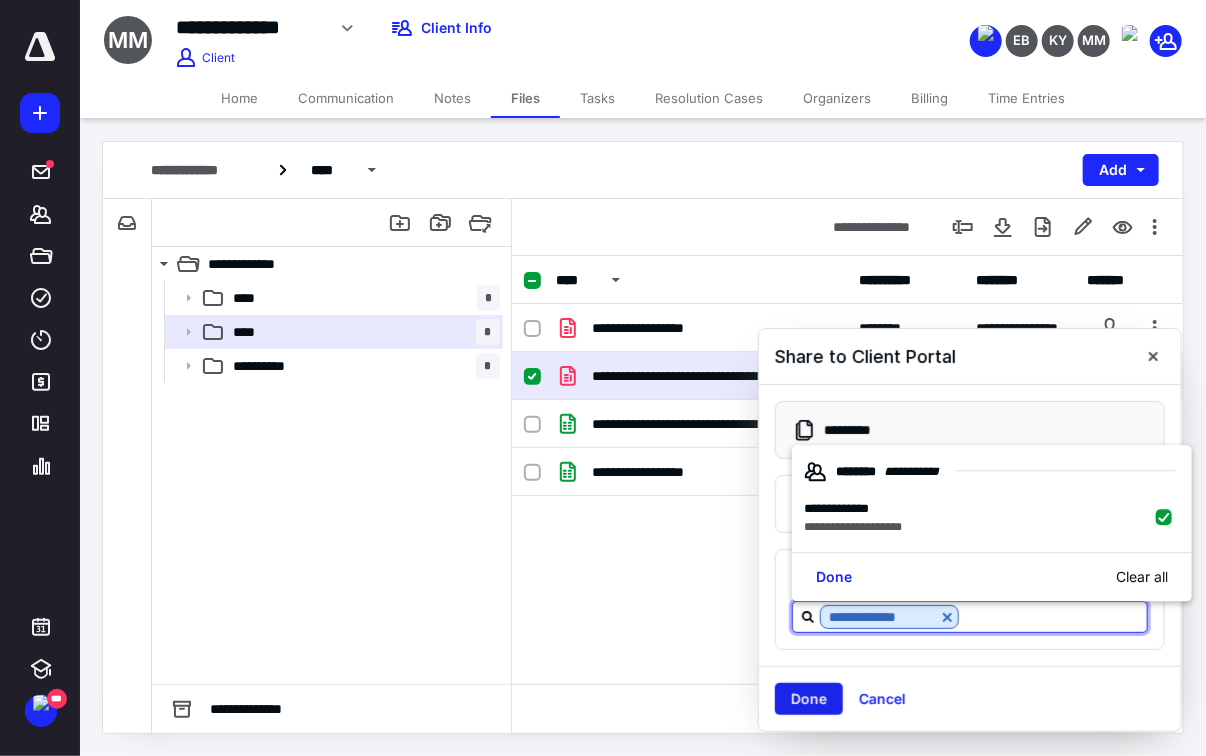 click on "Done" at bounding box center (809, 699) 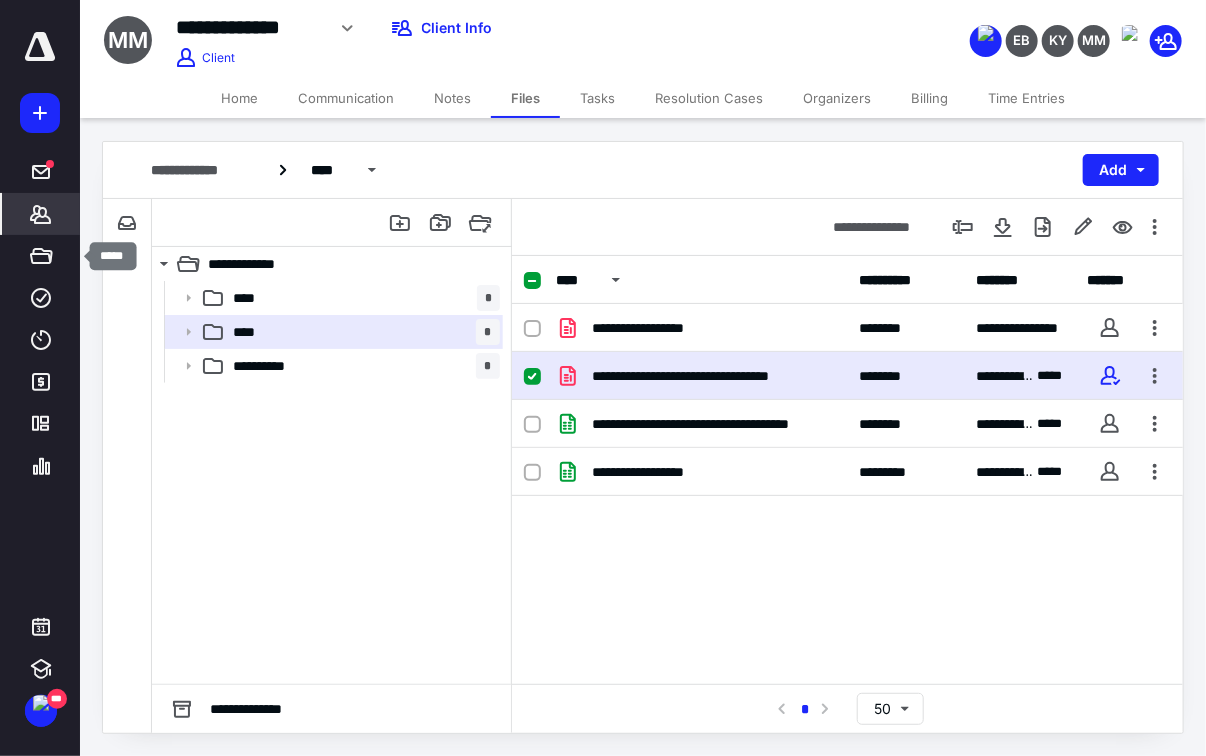 click 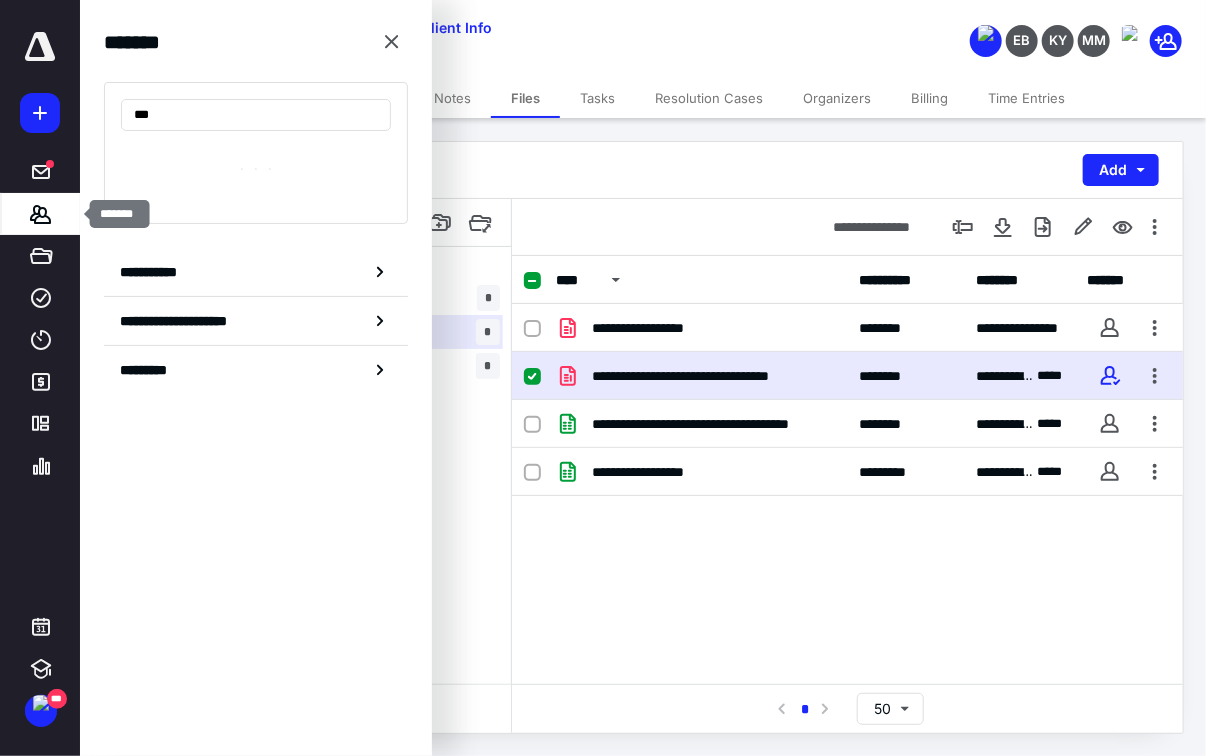 type on "****" 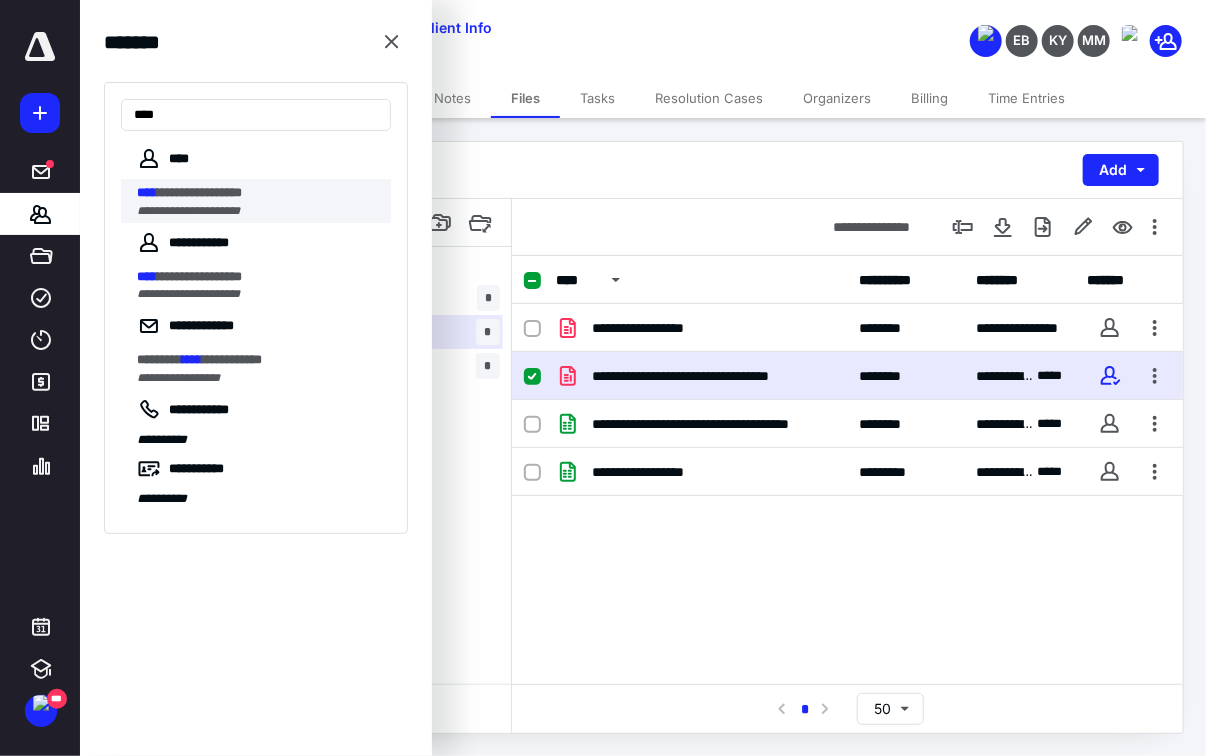 click on "**********" at bounding box center [188, 211] 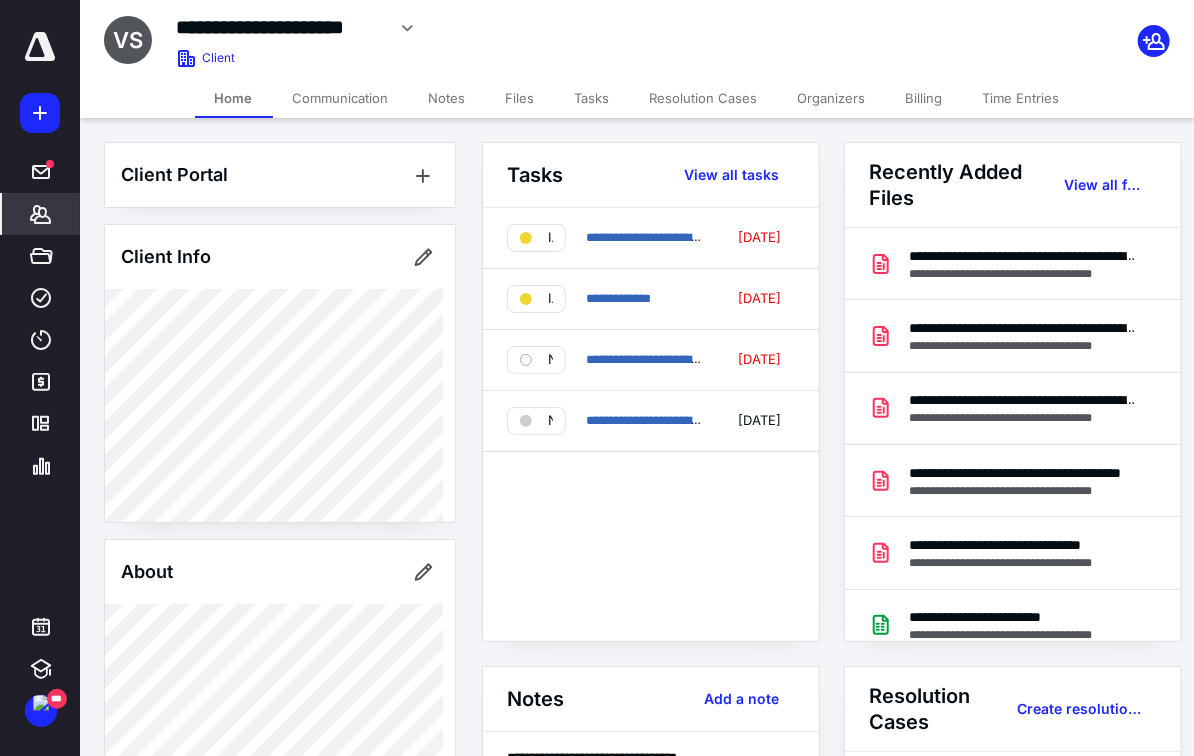 click on "**********" at bounding box center (637, 39) 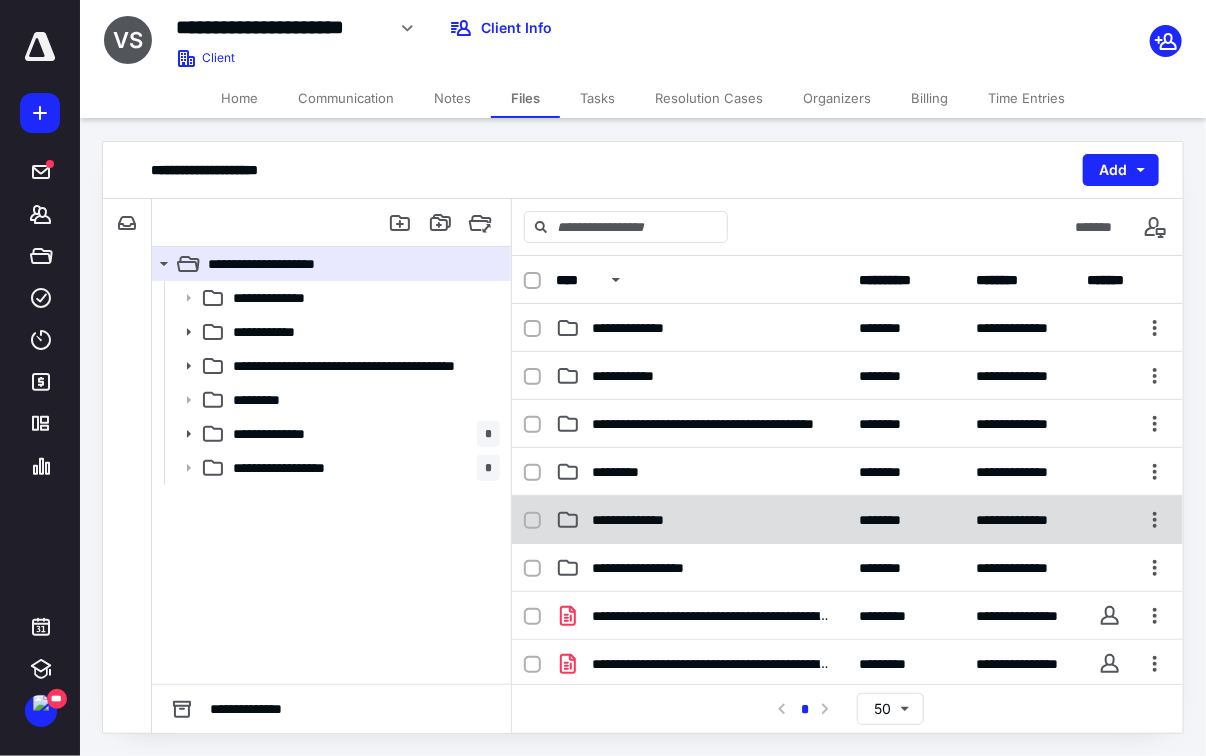 click on "**********" at bounding box center [702, 520] 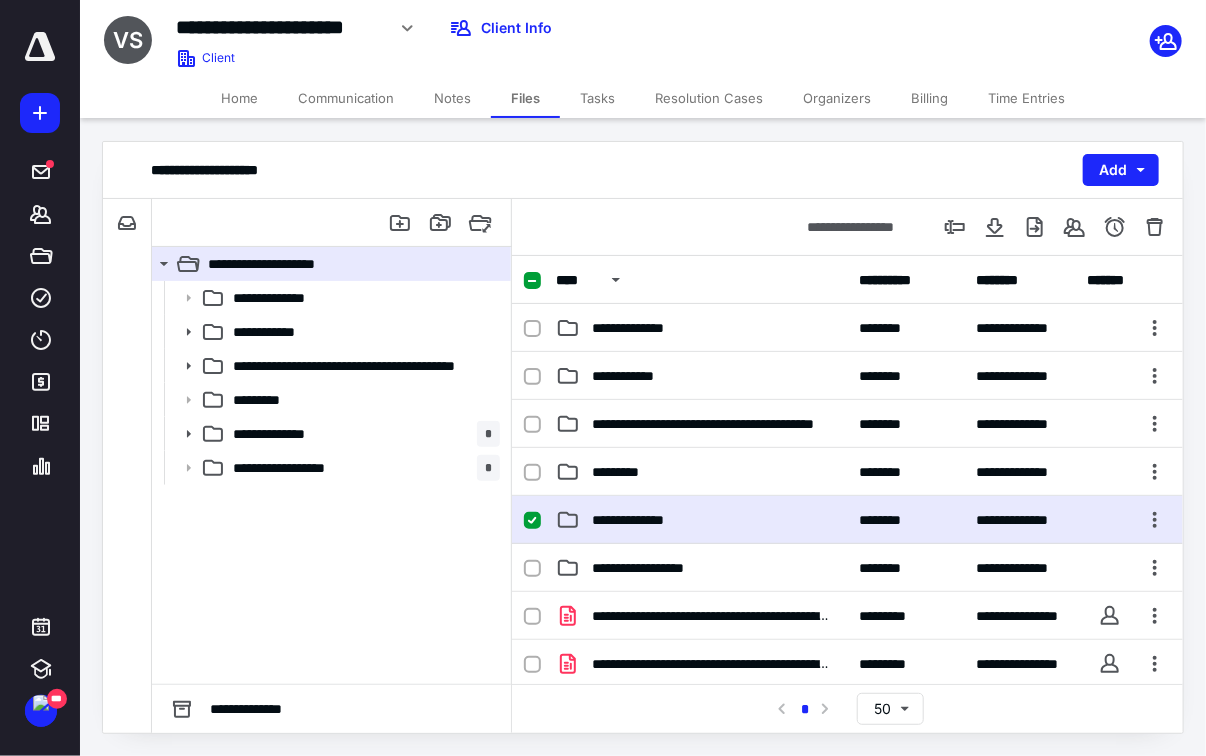 click on "**********" at bounding box center (702, 520) 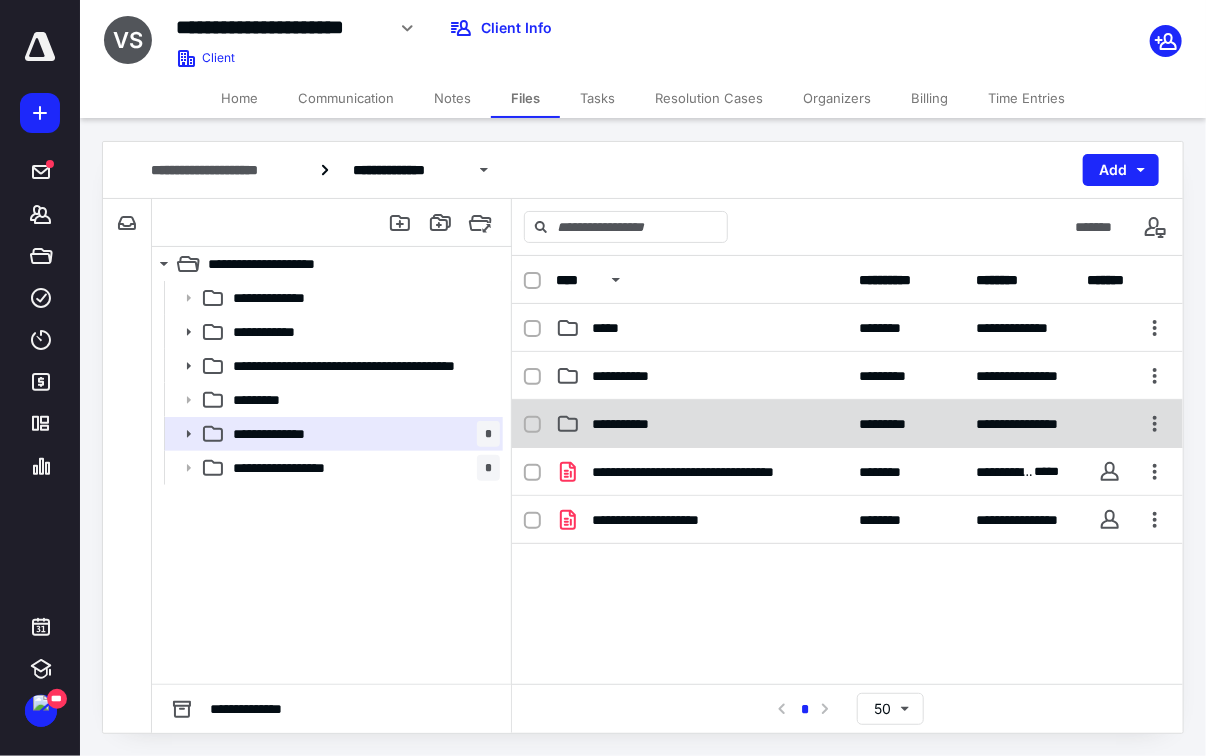 click on "**********" at bounding box center (847, 424) 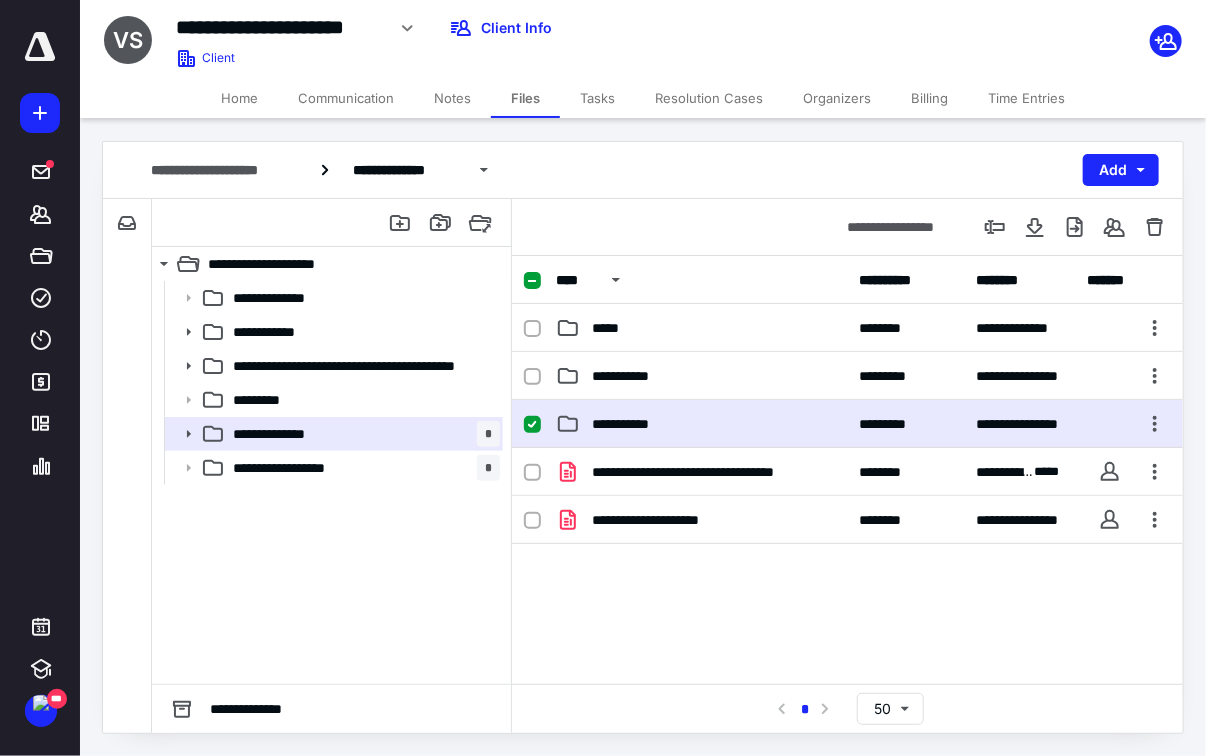 click on "**********" at bounding box center [847, 424] 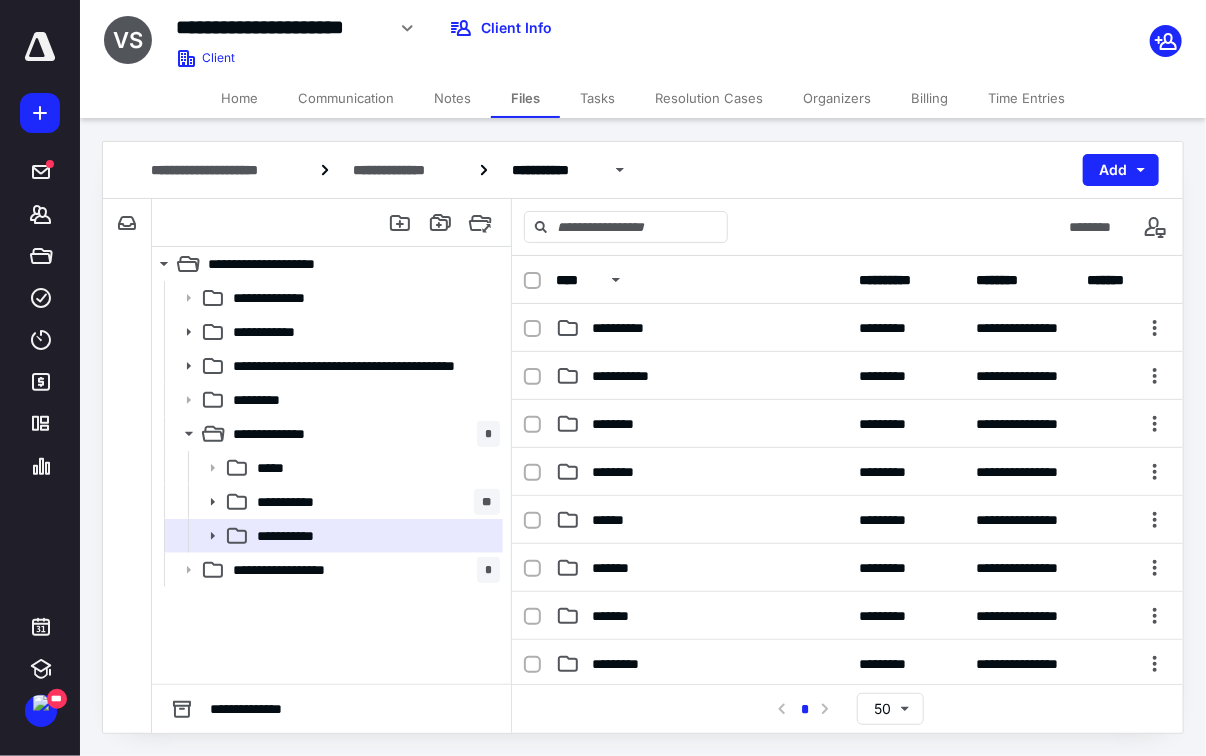 scroll, scrollTop: 540, scrollLeft: 0, axis: vertical 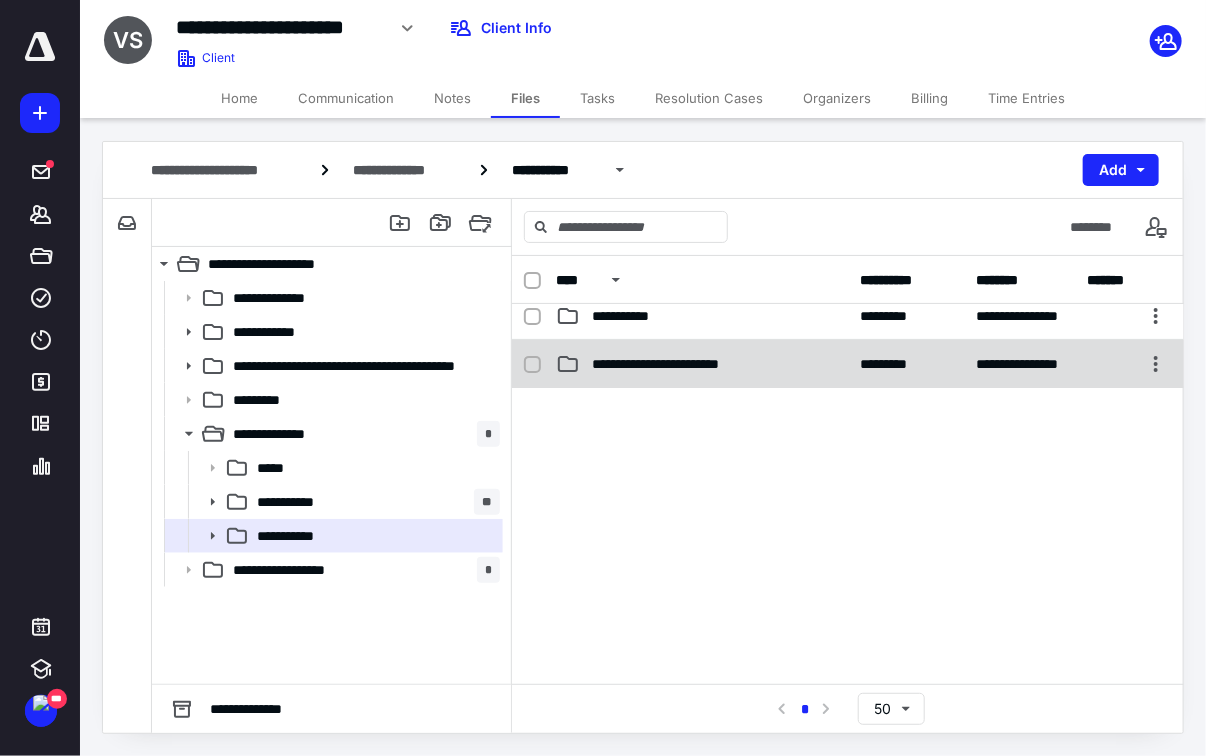 click on "**********" at bounding box center (679, 364) 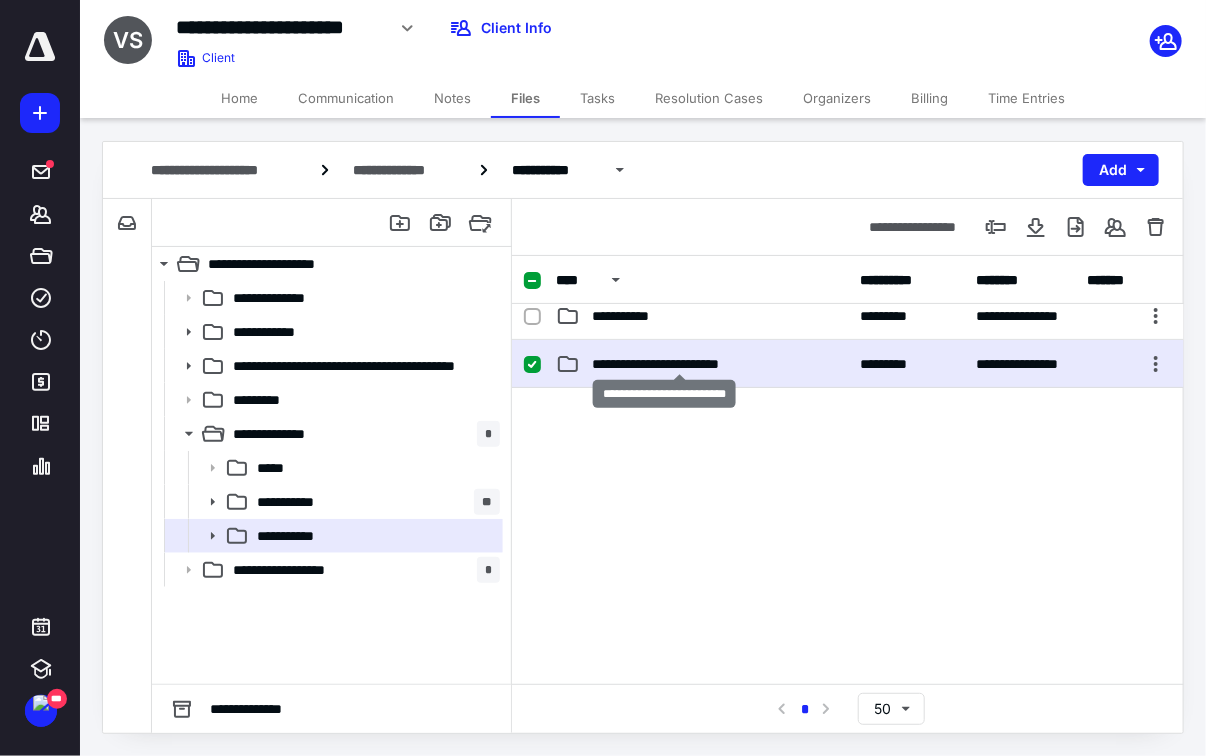 click on "**********" at bounding box center [679, 364] 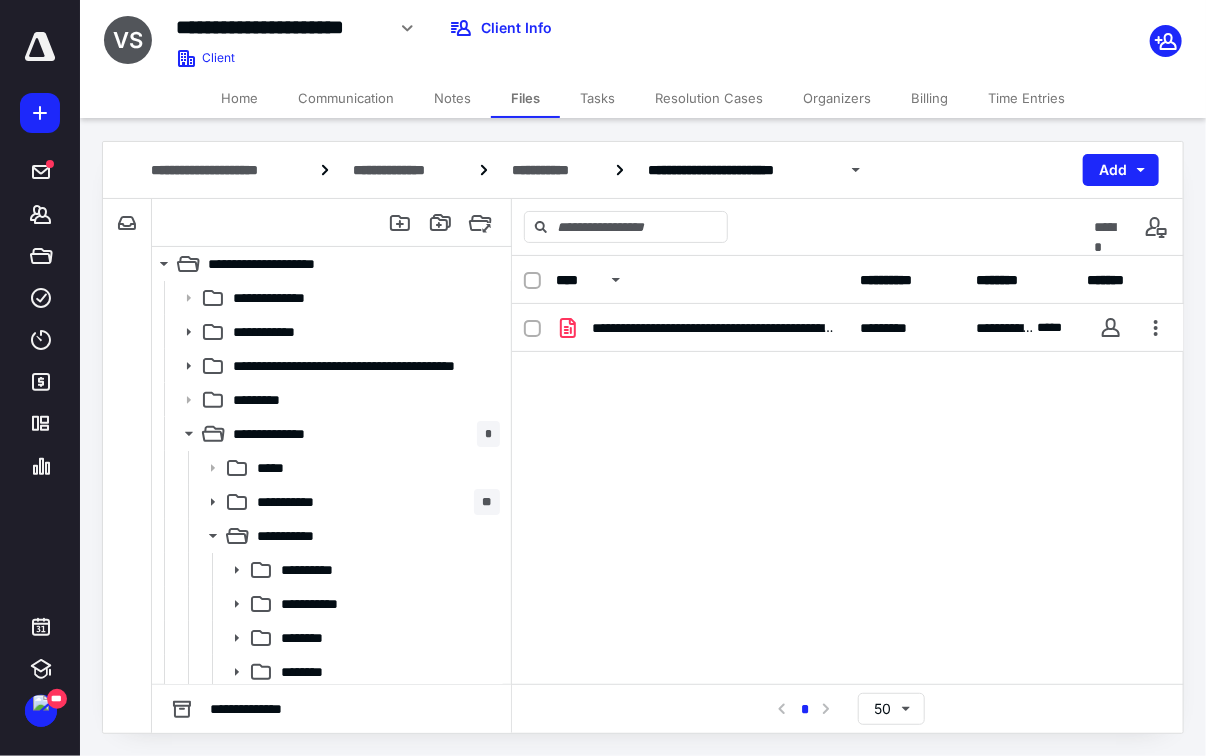 click on "Tasks" at bounding box center [597, 98] 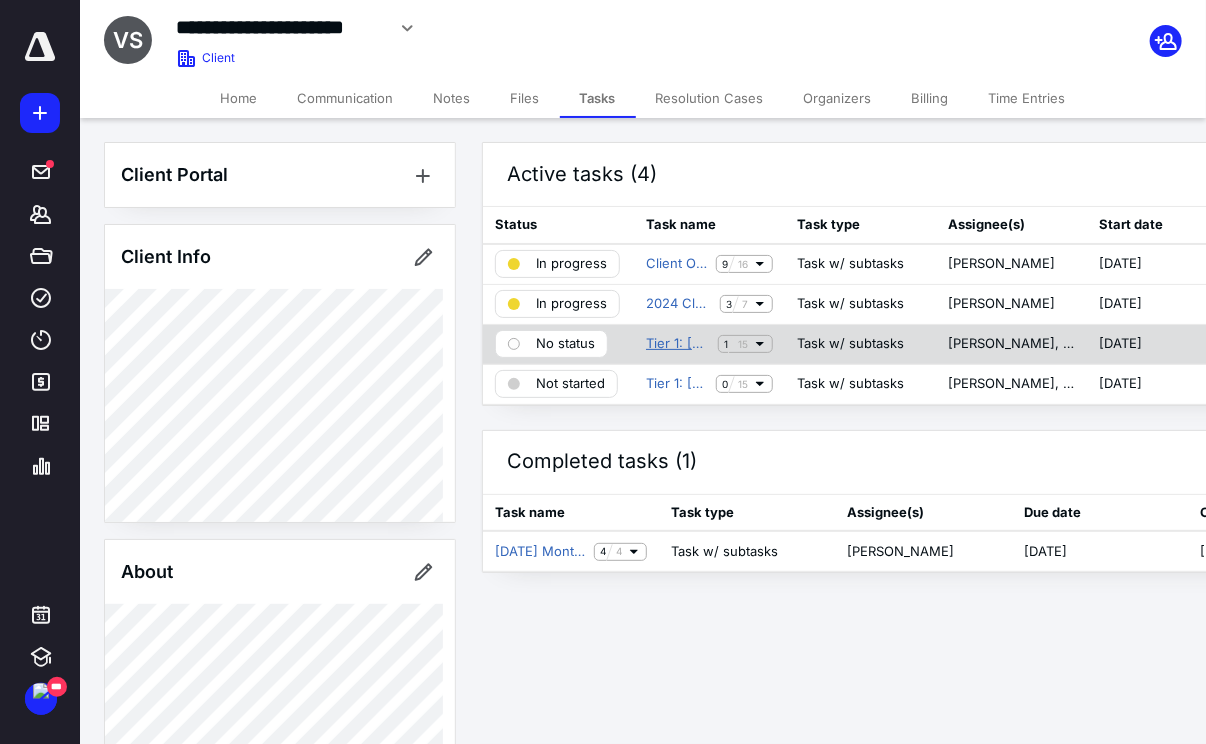click on "Tier 1: [DATE] Monthly Accounting" at bounding box center [678, 344] 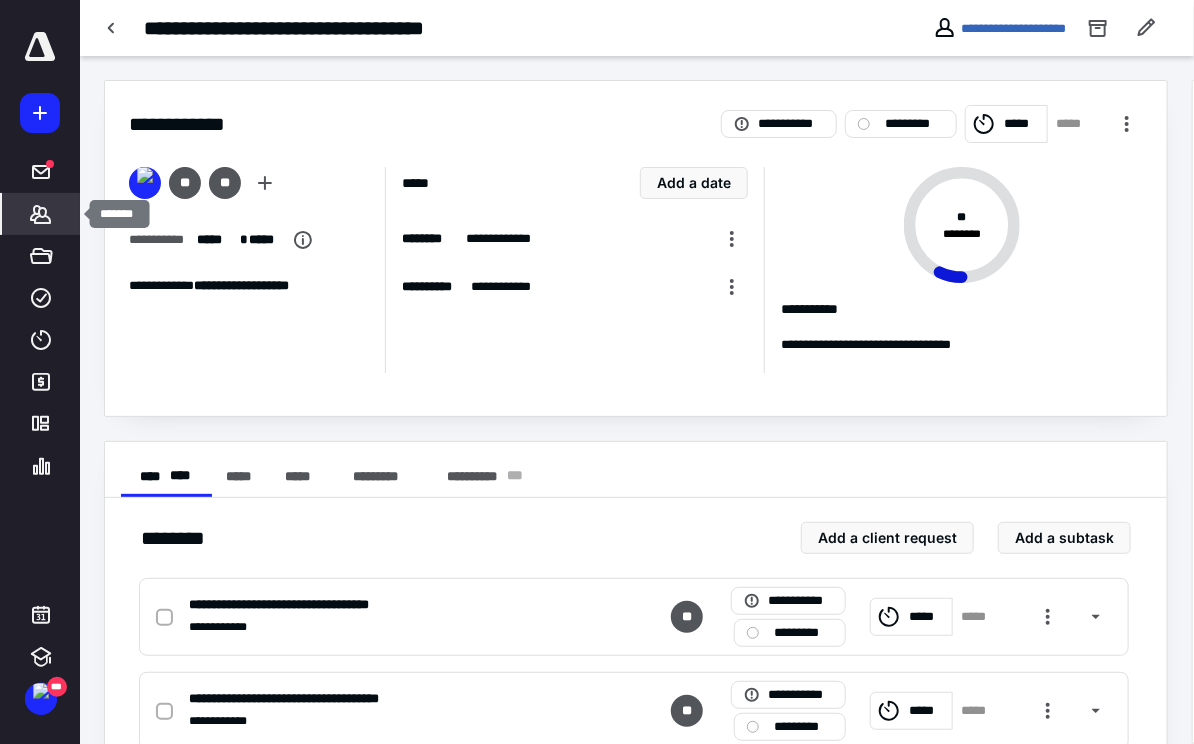 click 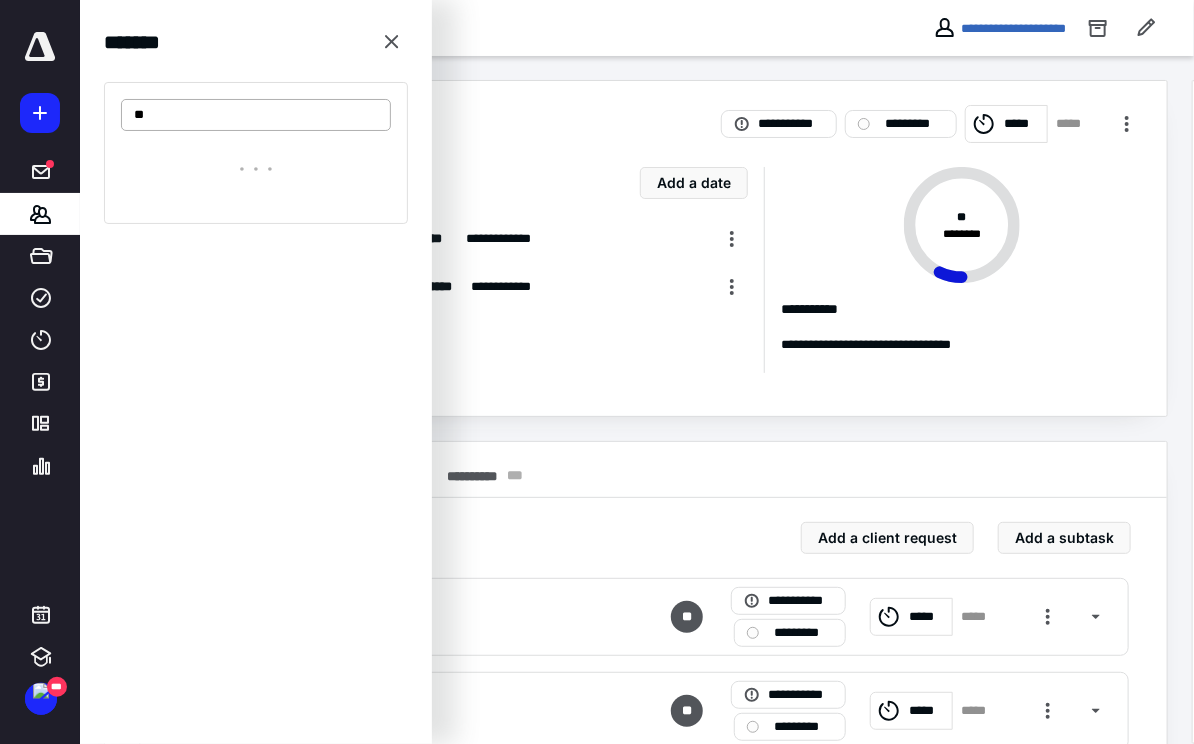 type on "*" 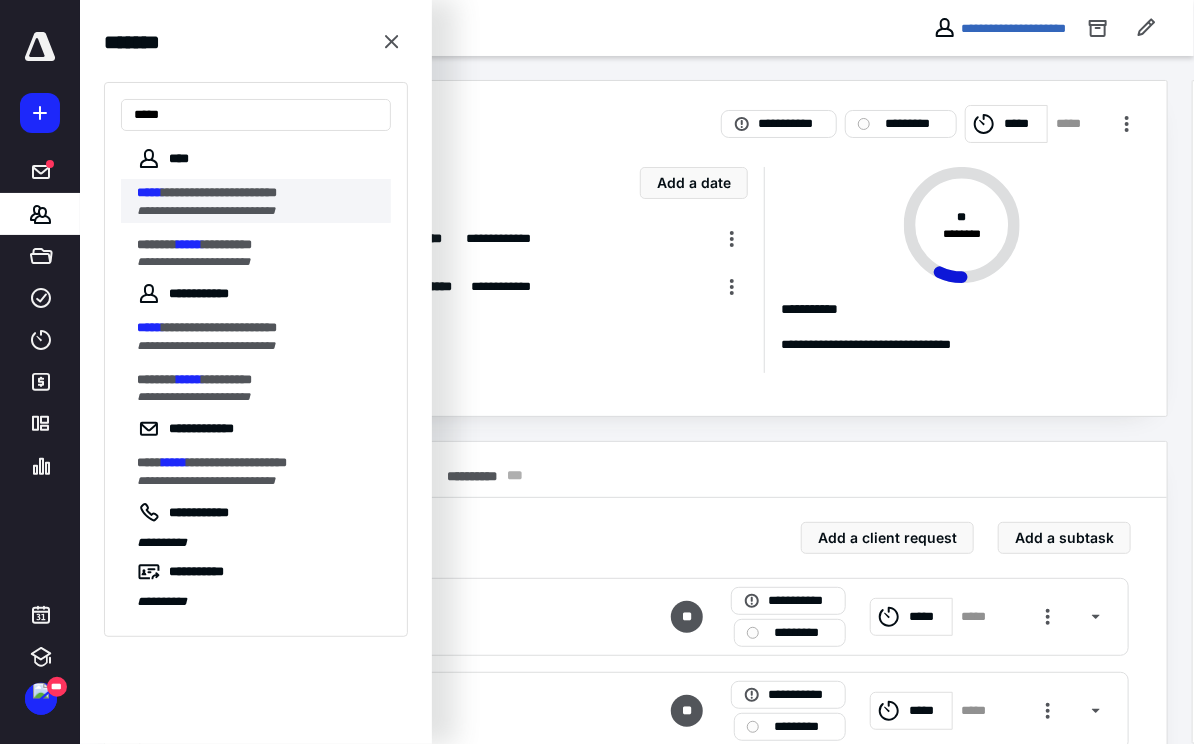 type on "*****" 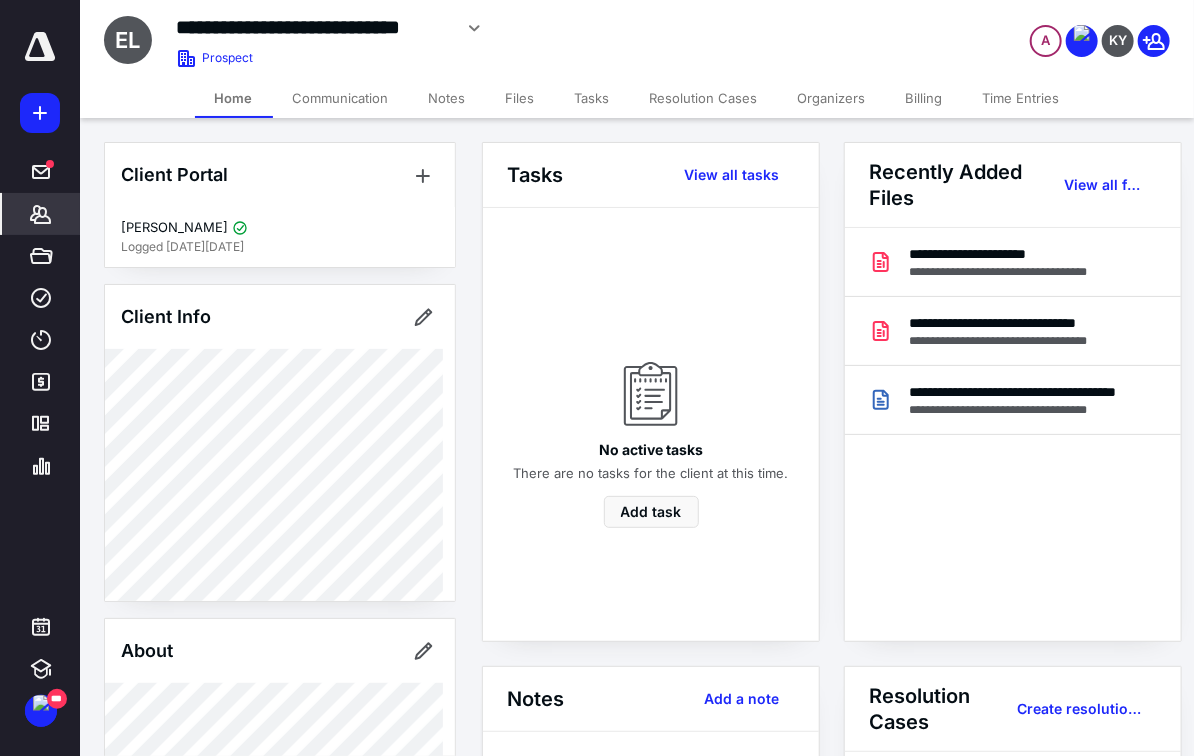 click on "Communication" at bounding box center (341, 98) 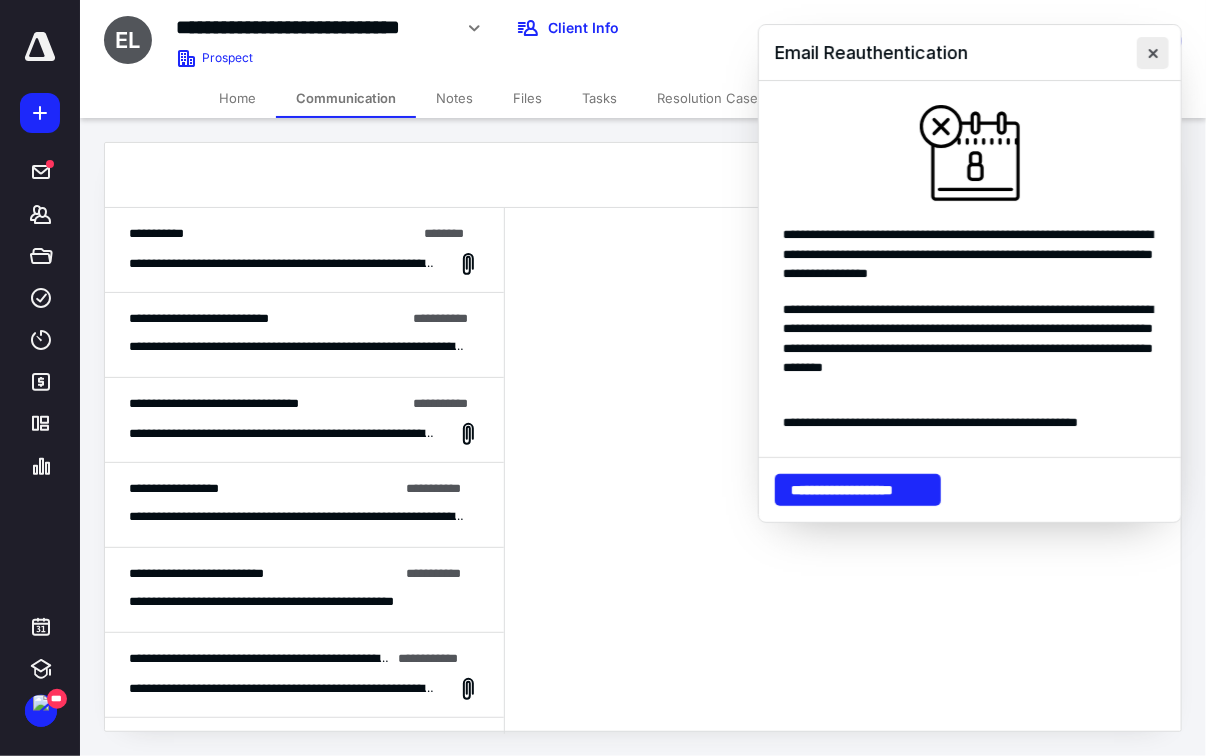 click at bounding box center [1153, 53] 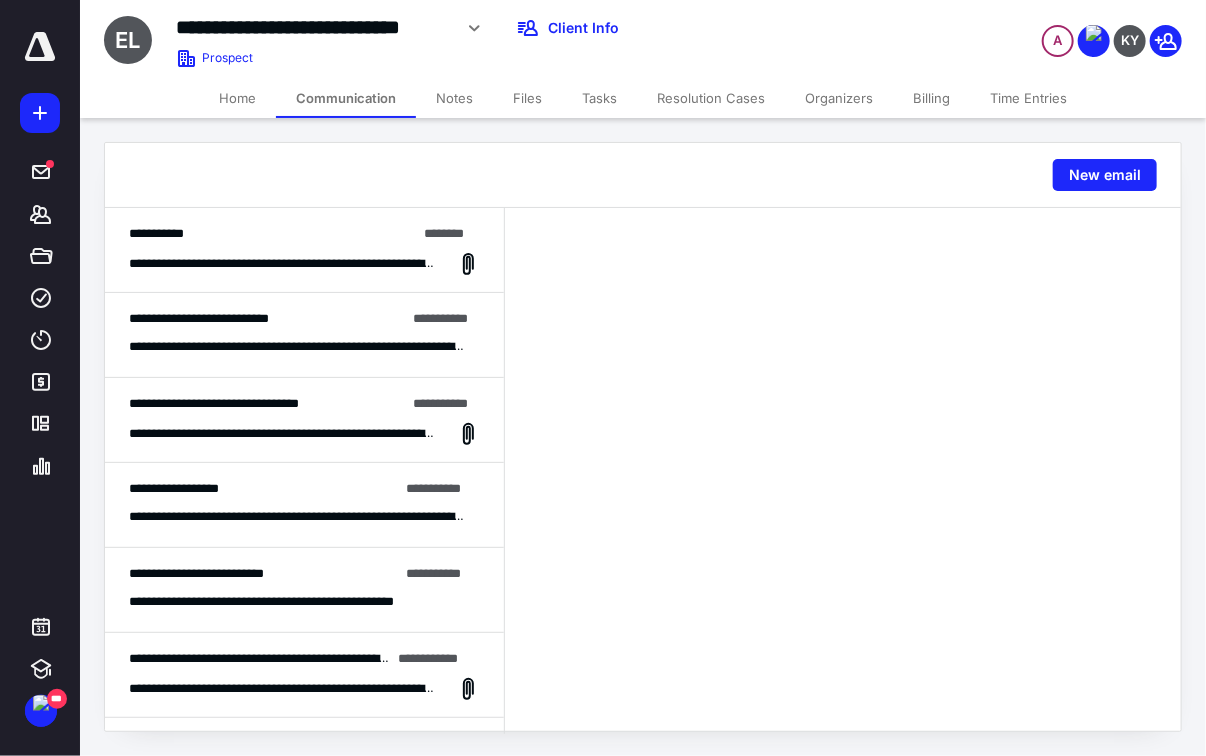 click on "Notes" at bounding box center [454, 98] 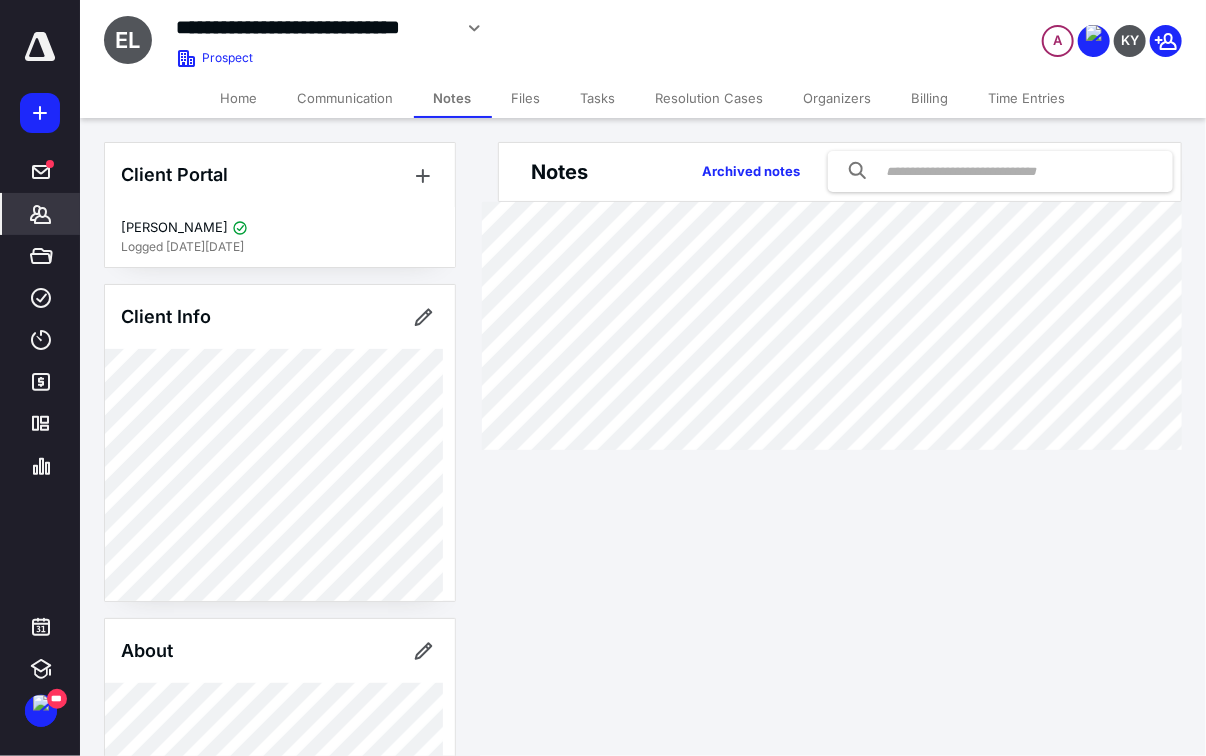 click on "Files" at bounding box center (526, 98) 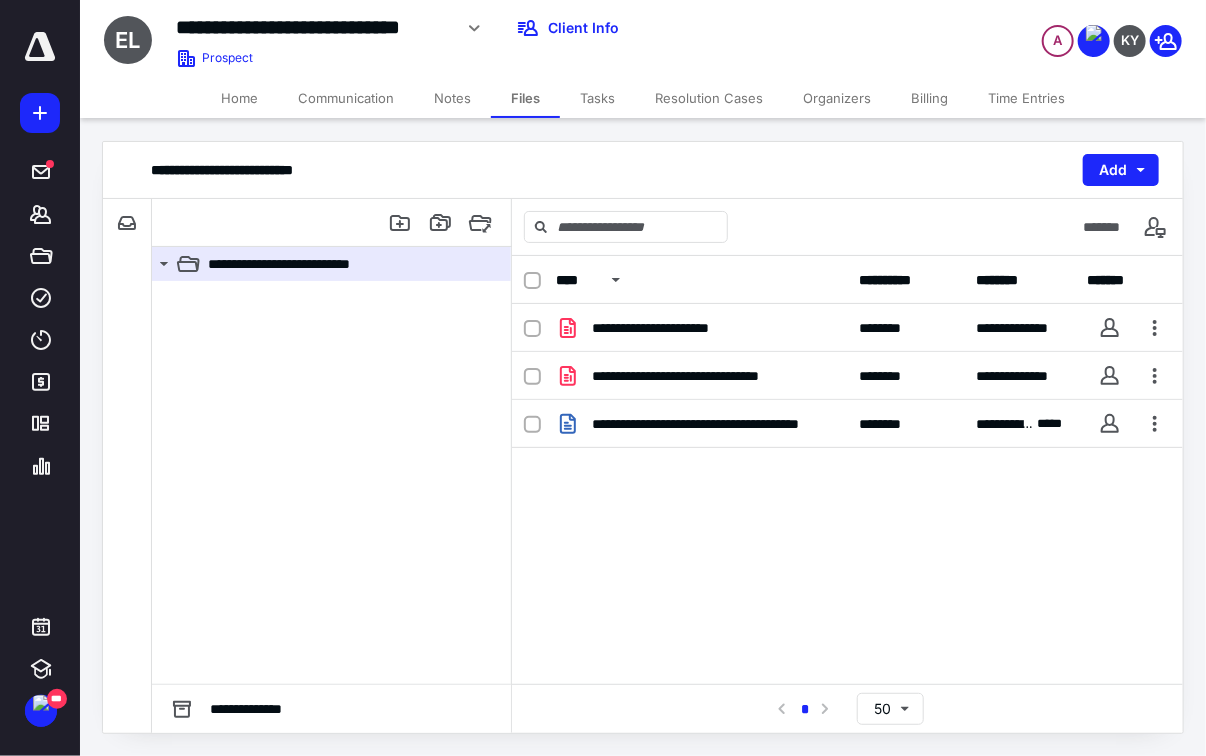click on "**********" at bounding box center [847, 454] 